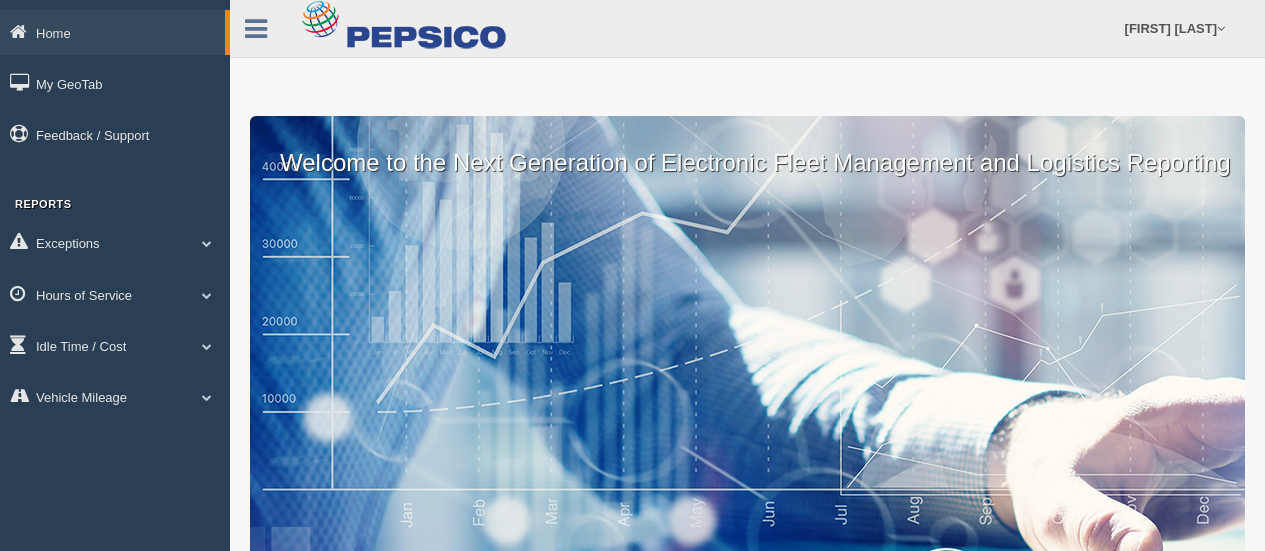 scroll, scrollTop: 0, scrollLeft: 0, axis: both 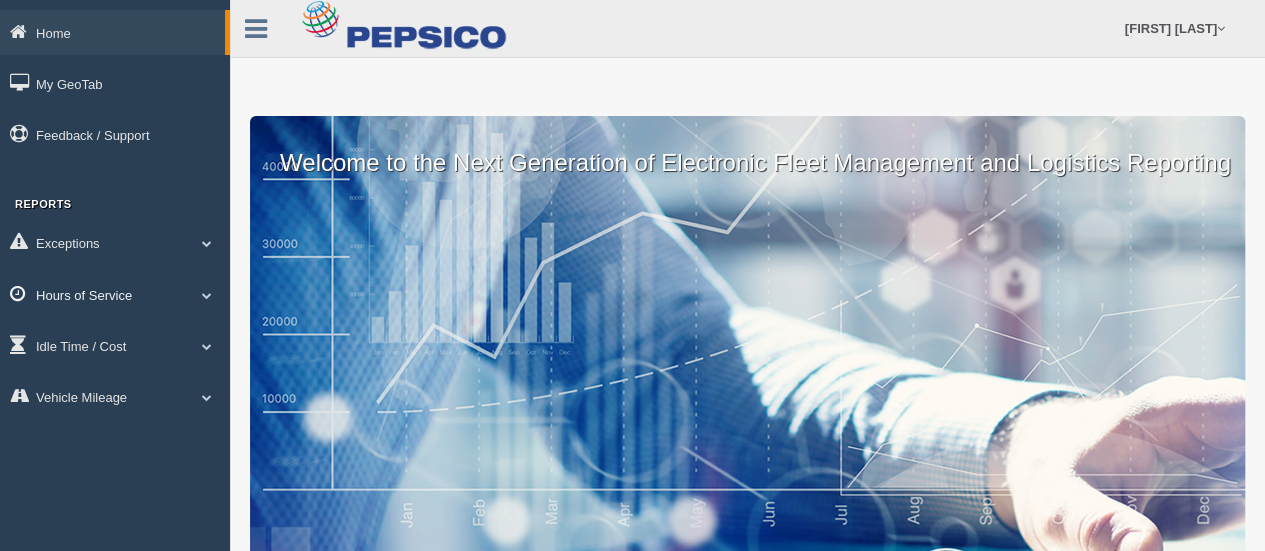 click at bounding box center [207, 295] 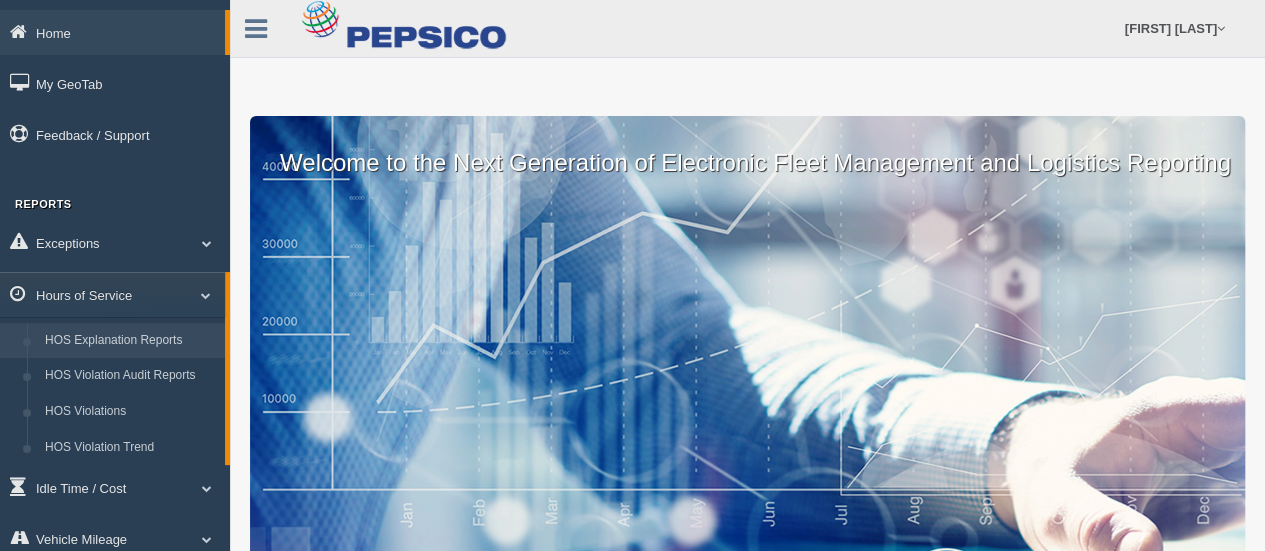click on "HOS Explanation Reports" at bounding box center (130, 341) 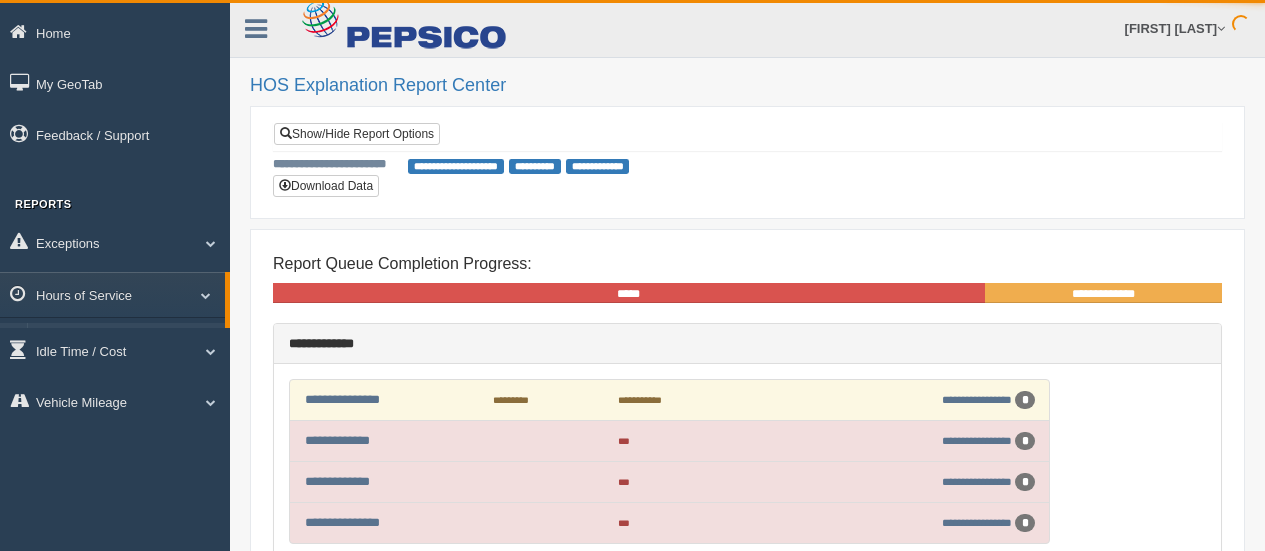 scroll, scrollTop: 0, scrollLeft: 0, axis: both 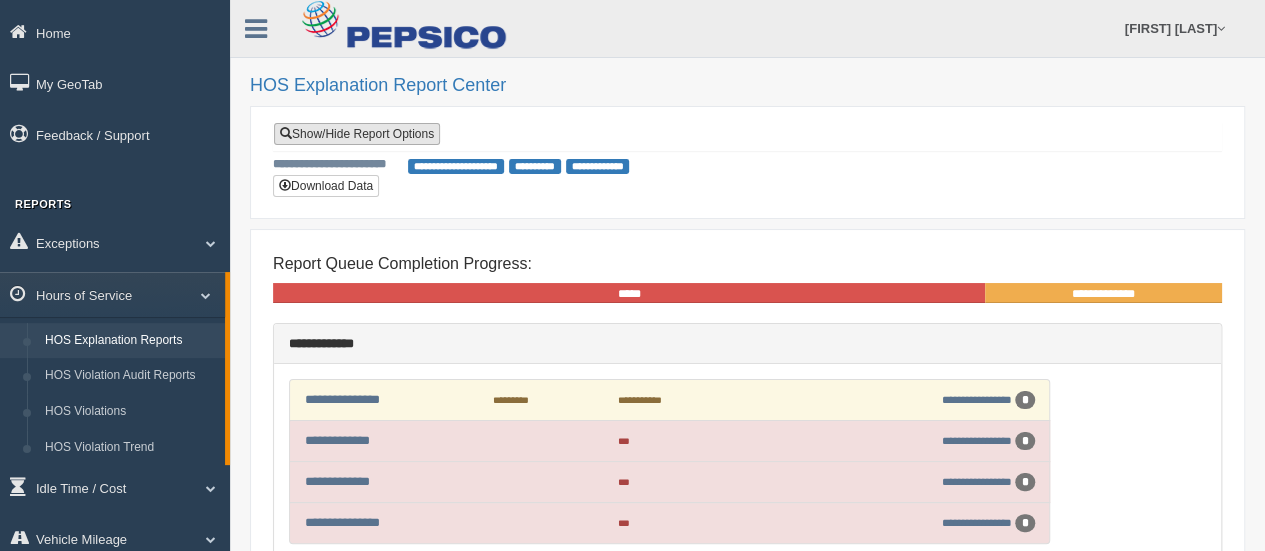 click on "Show/Hide Report Options" at bounding box center (357, 134) 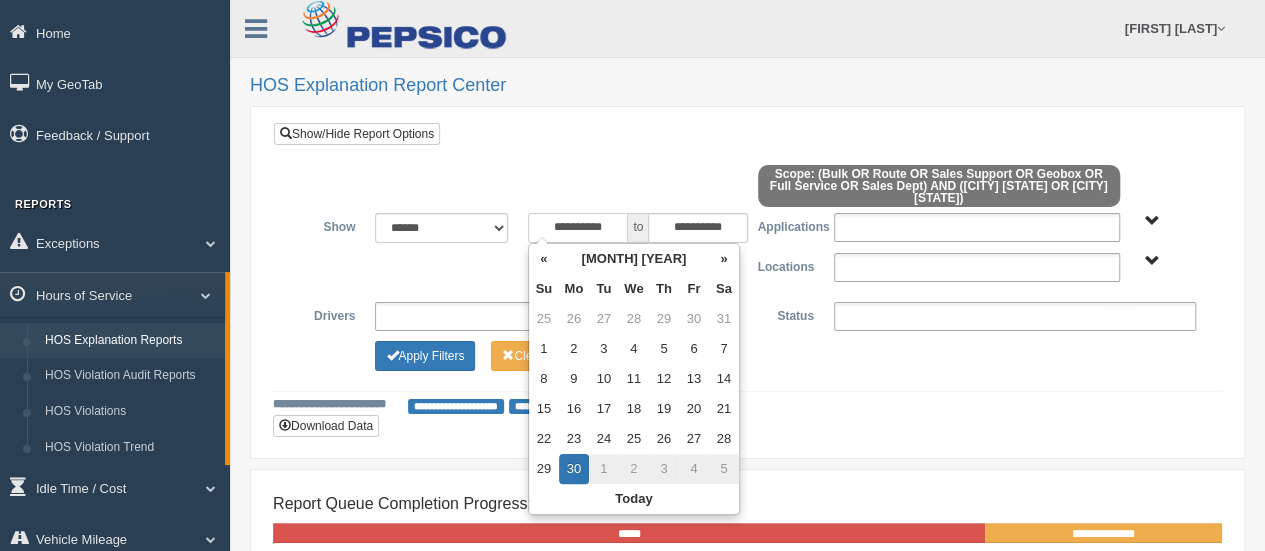 click on "**********" at bounding box center [578, 228] 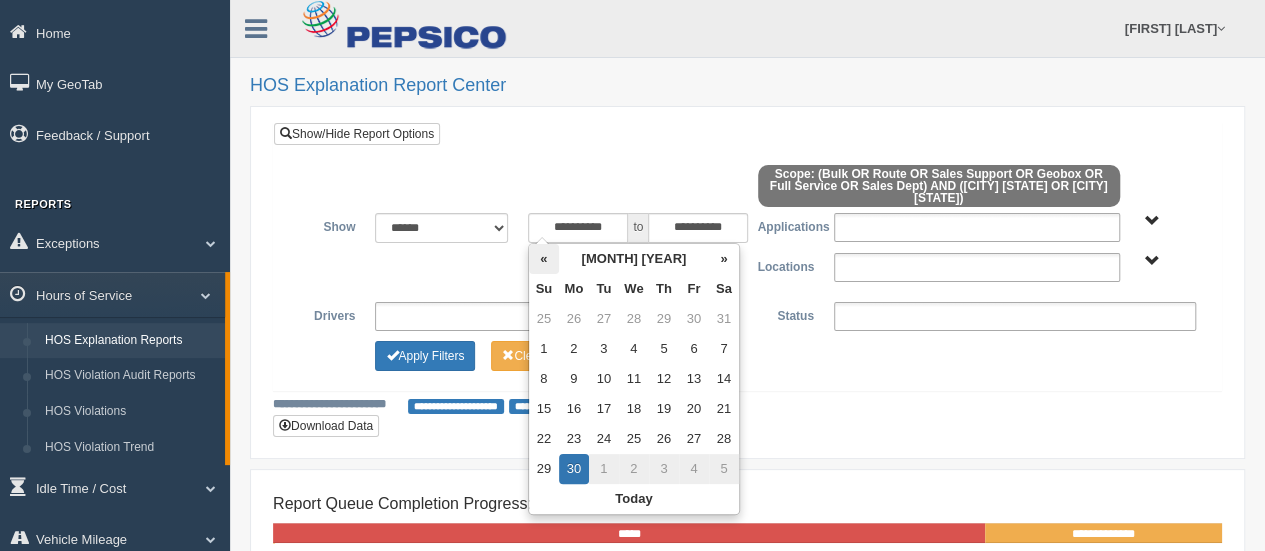 click on "«" at bounding box center [544, 259] 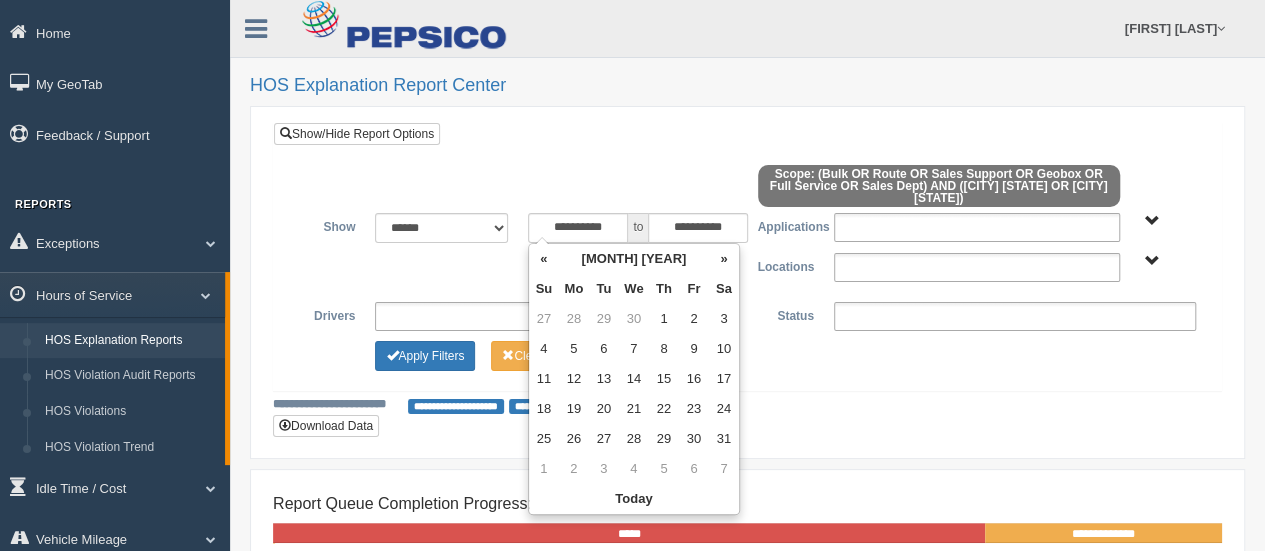 click on "«" at bounding box center (544, 259) 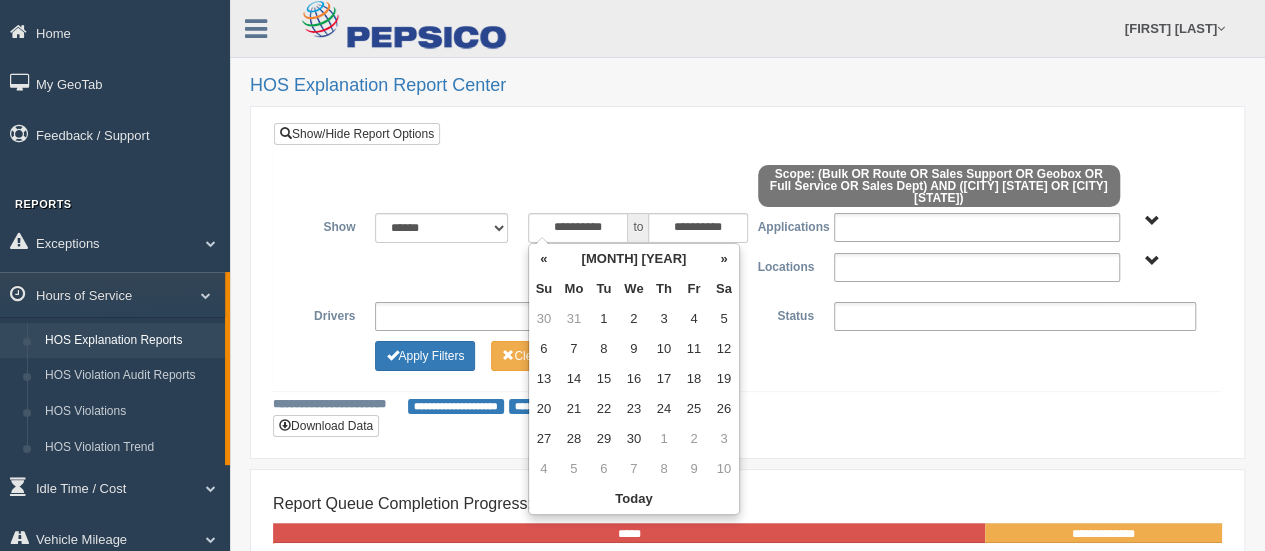 click on "«" at bounding box center [544, 259] 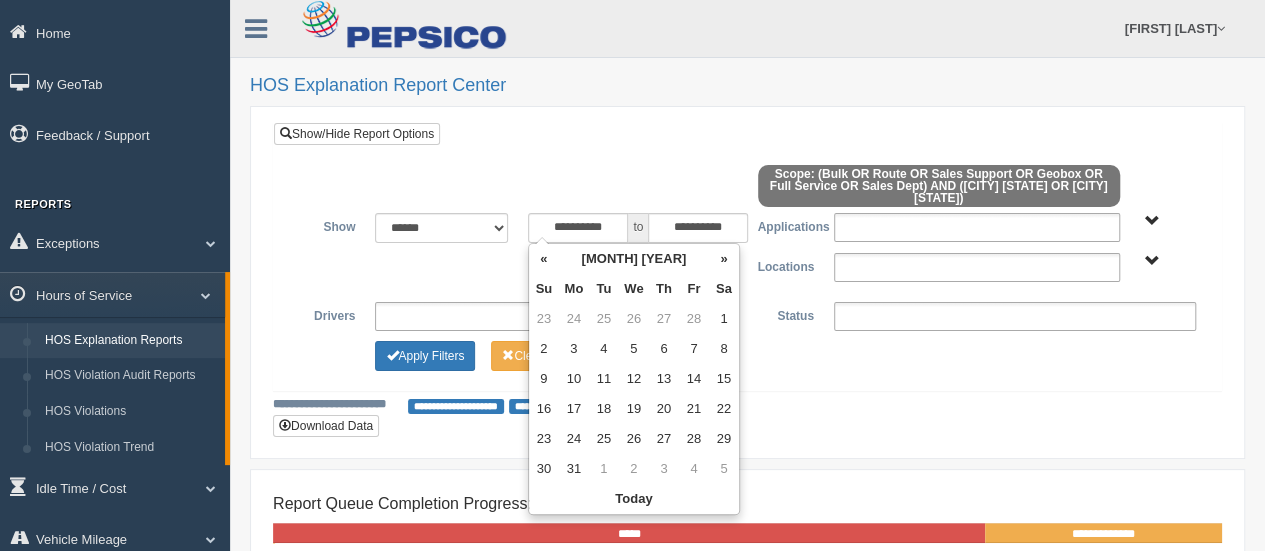 click on "«" at bounding box center (544, 259) 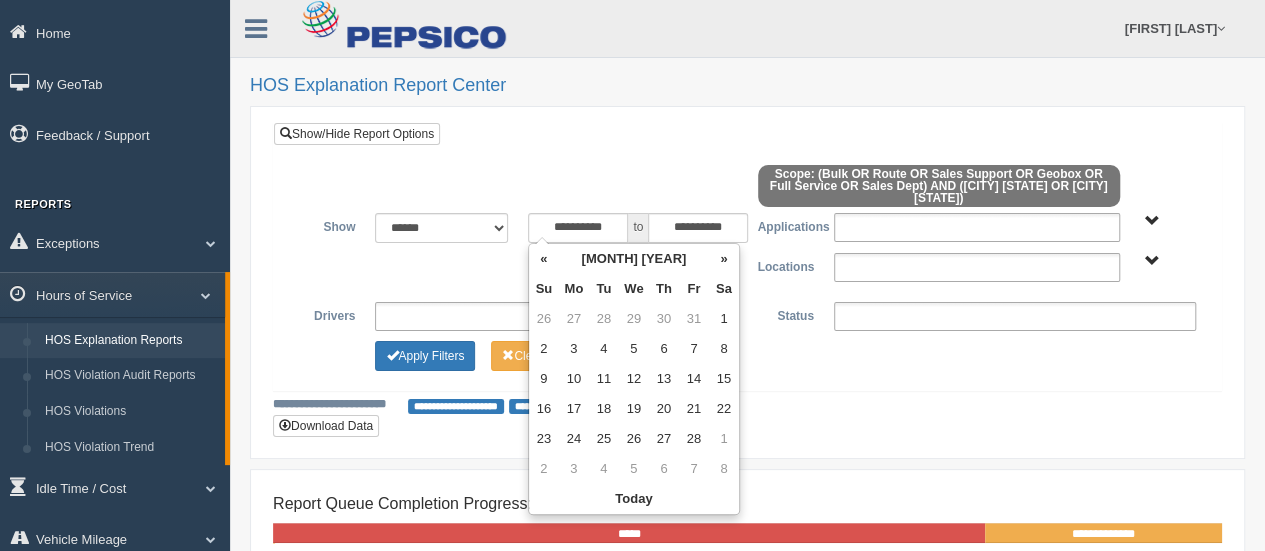 click on "«" at bounding box center [544, 259] 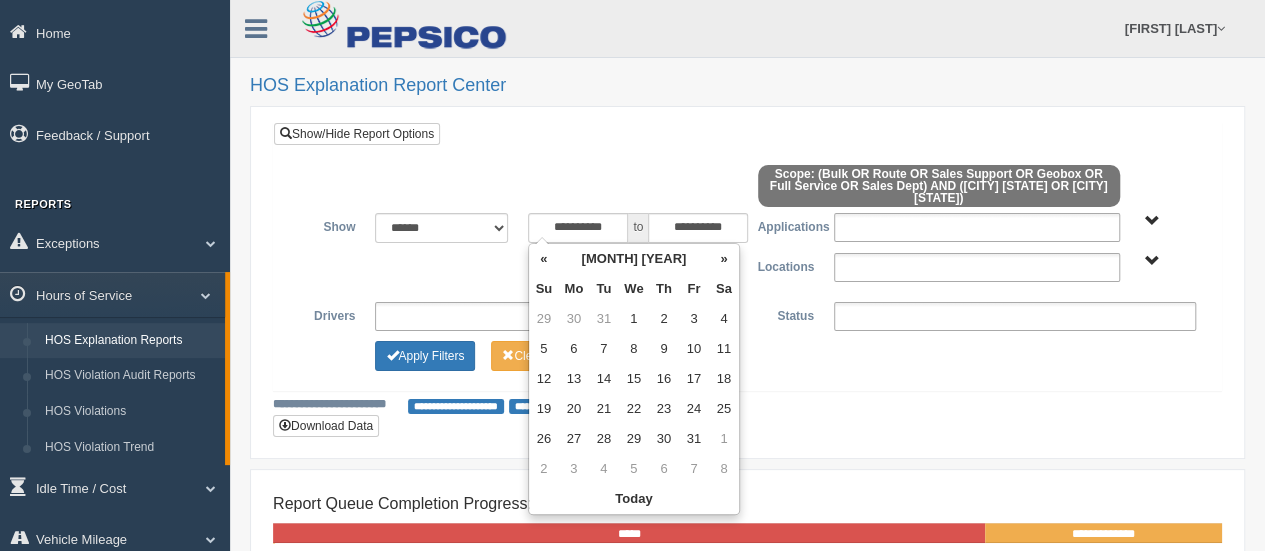 click on "«" at bounding box center [544, 259] 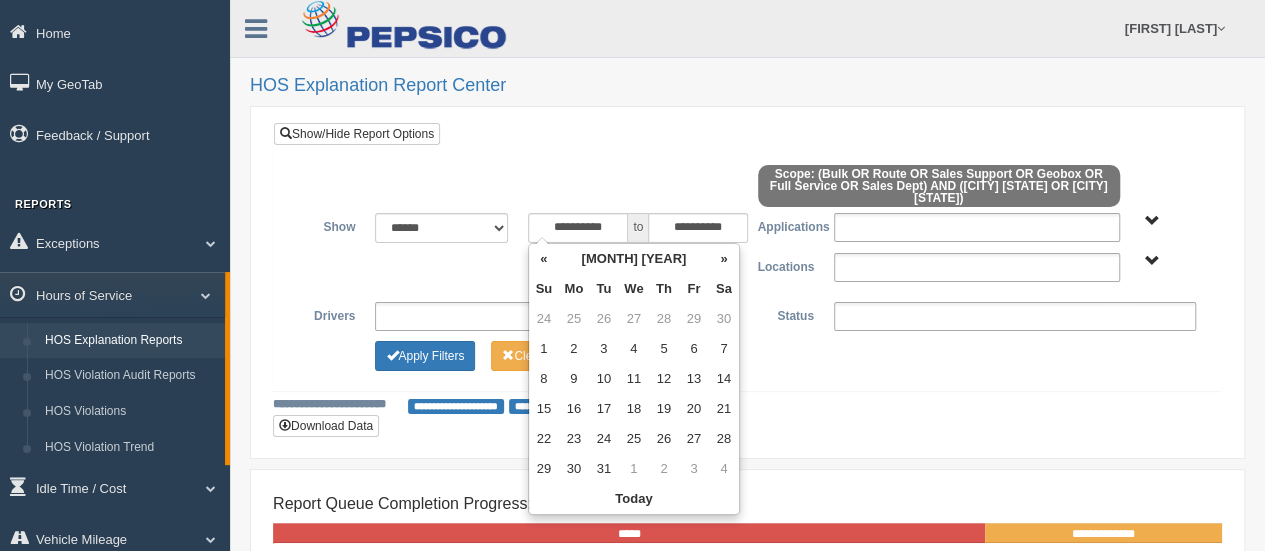 click on "«" at bounding box center [544, 259] 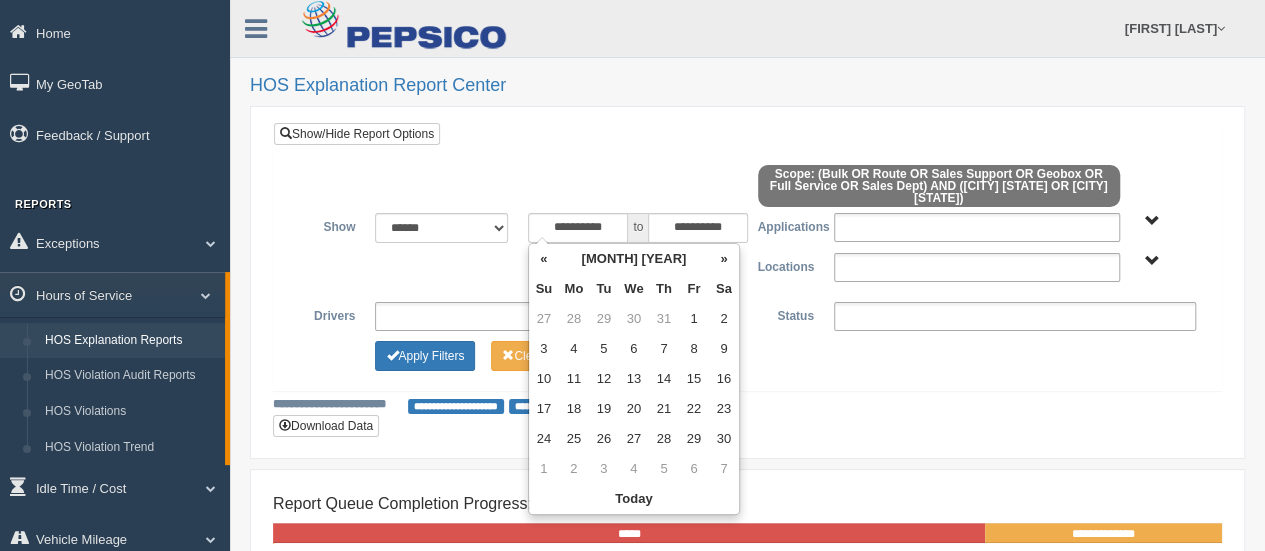 click on "«" at bounding box center [544, 259] 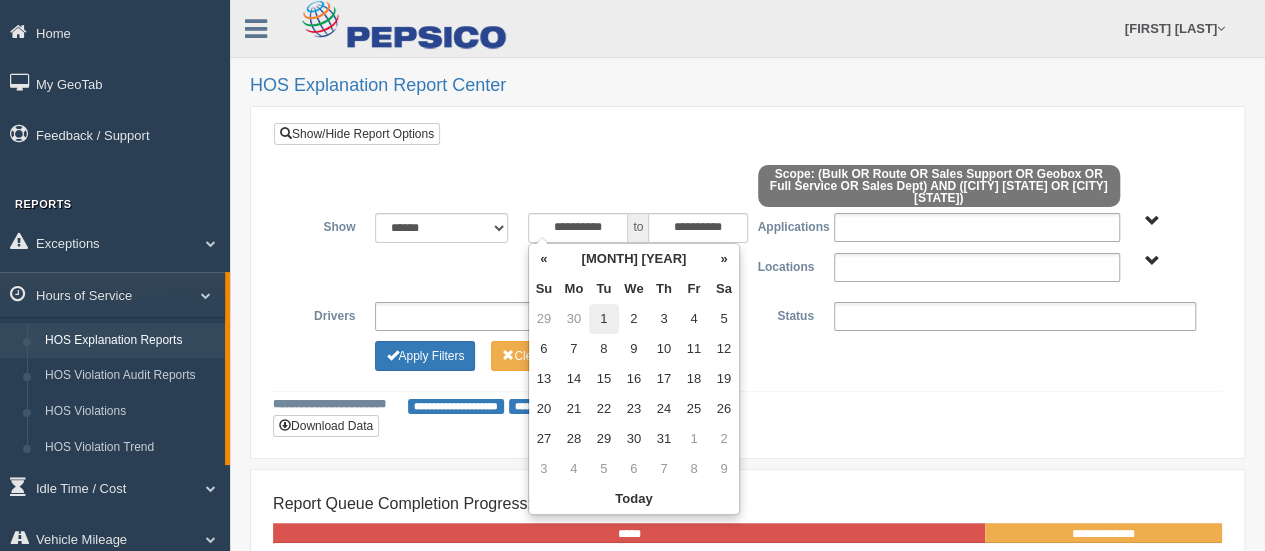 click on "1" at bounding box center [604, 319] 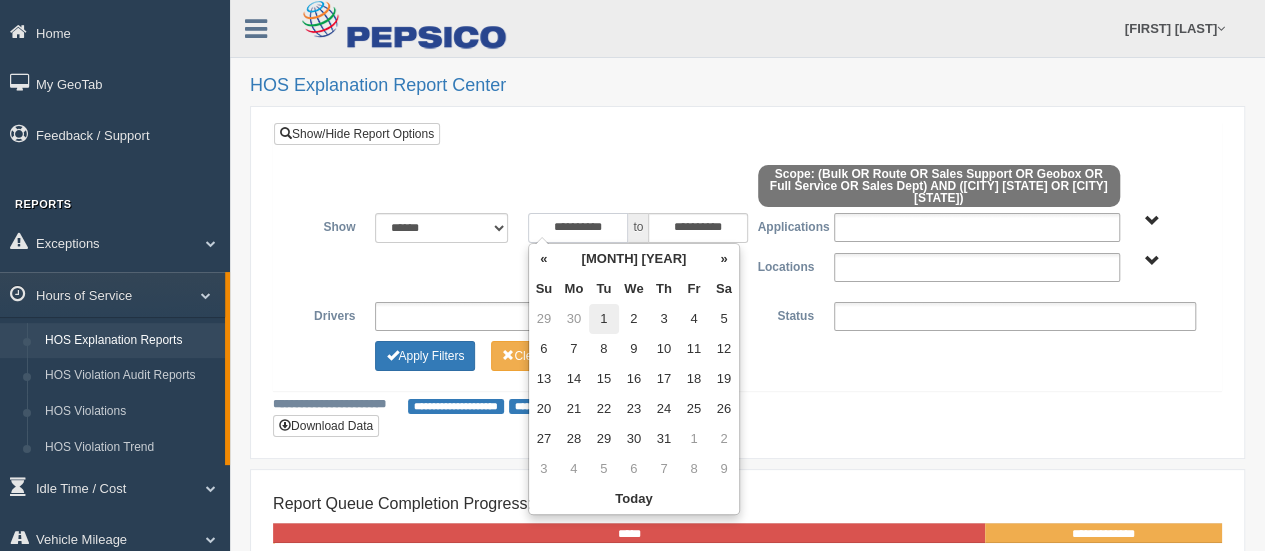 type on "**********" 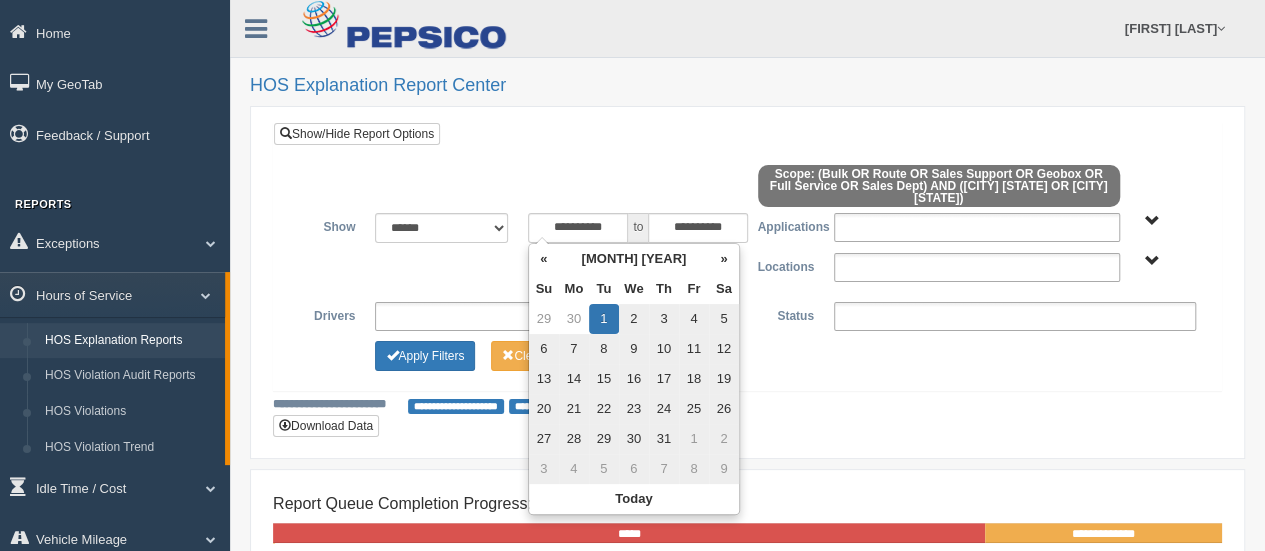 click at bounding box center [747, 189] 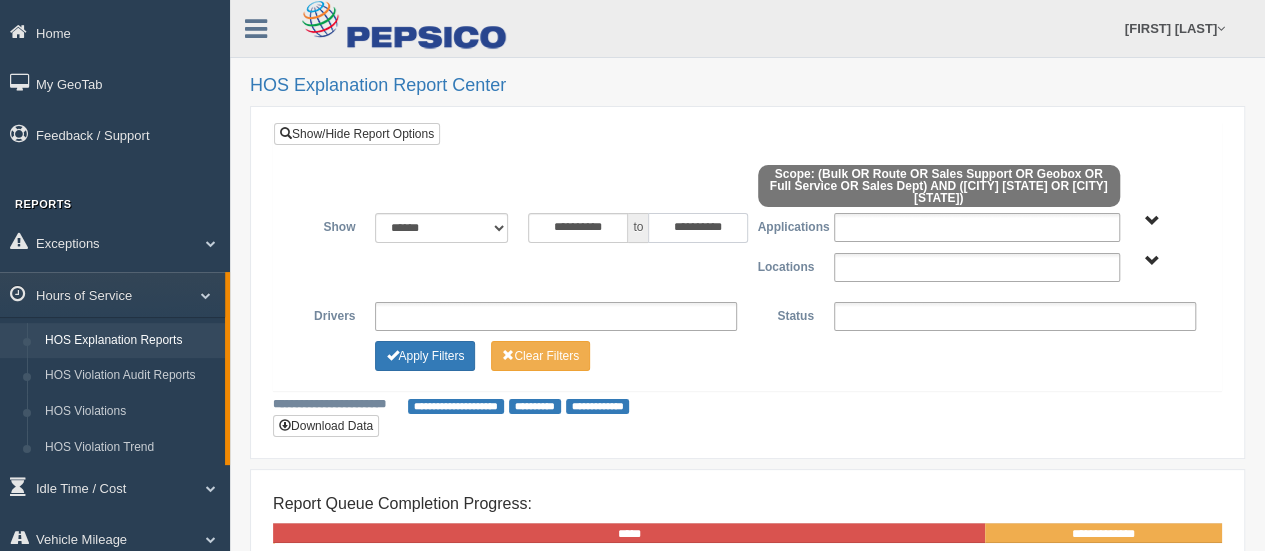 click on "**********" at bounding box center (698, 228) 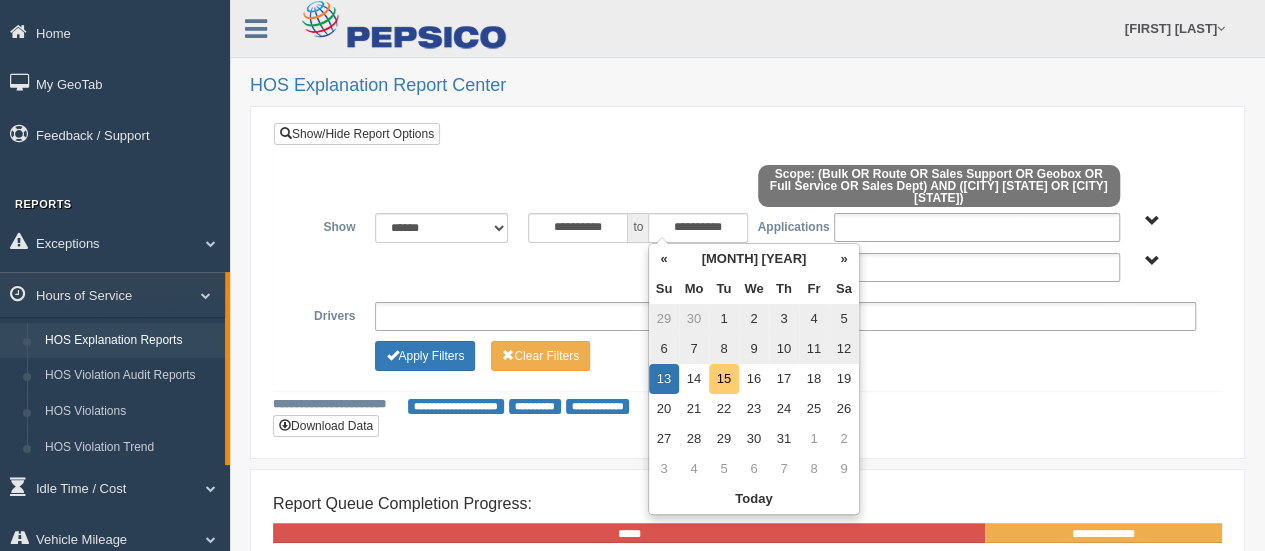 click on "15" at bounding box center (724, 379) 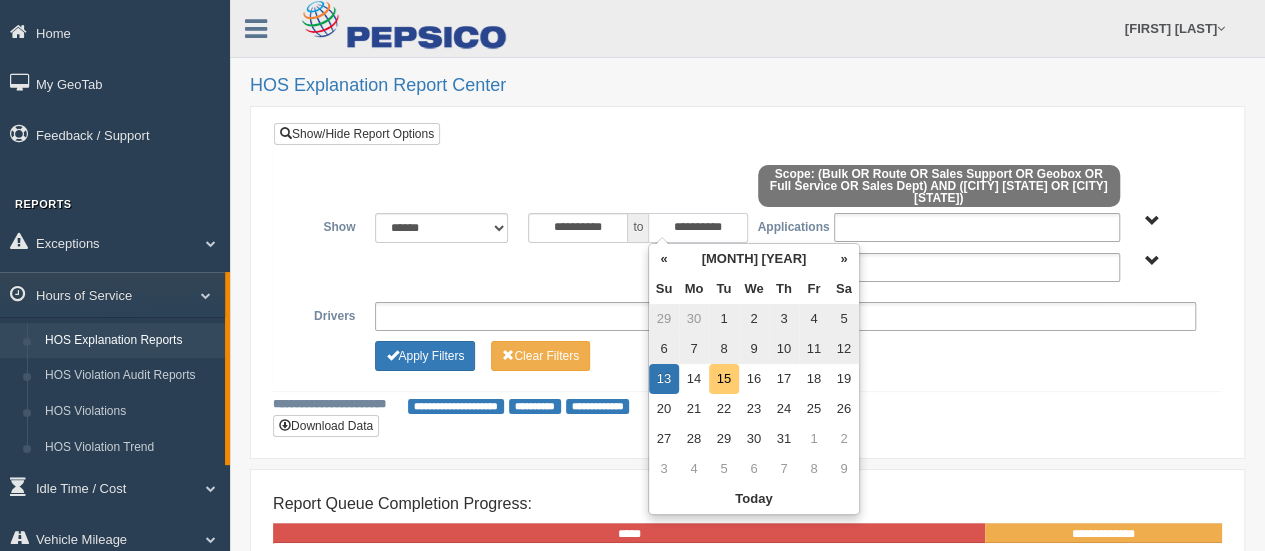 type on "**********" 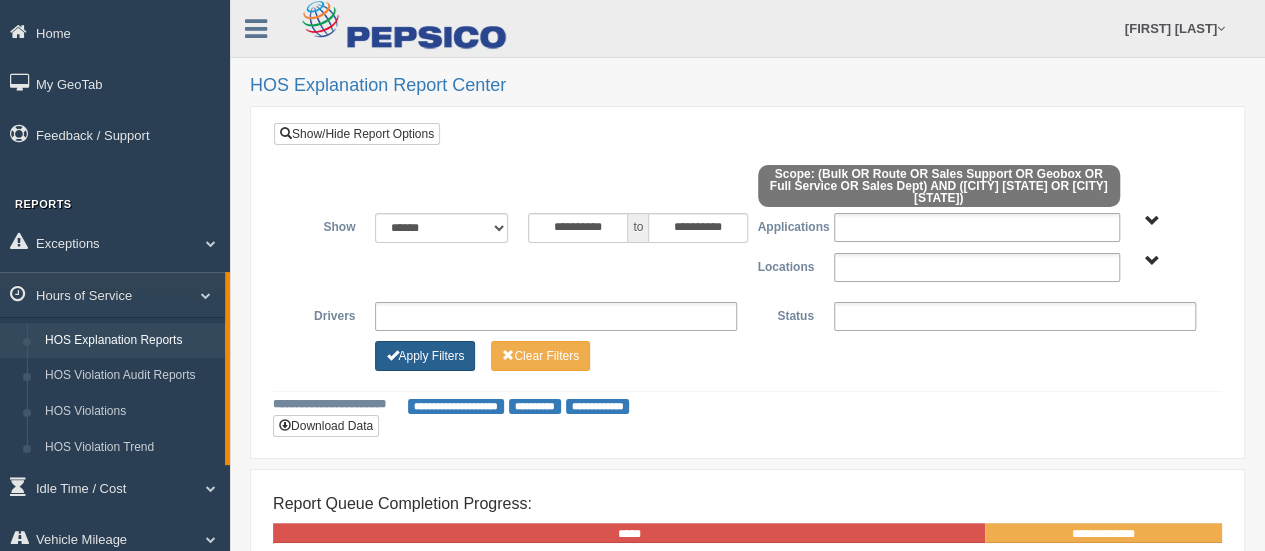 click on "Apply Filters" at bounding box center (425, 356) 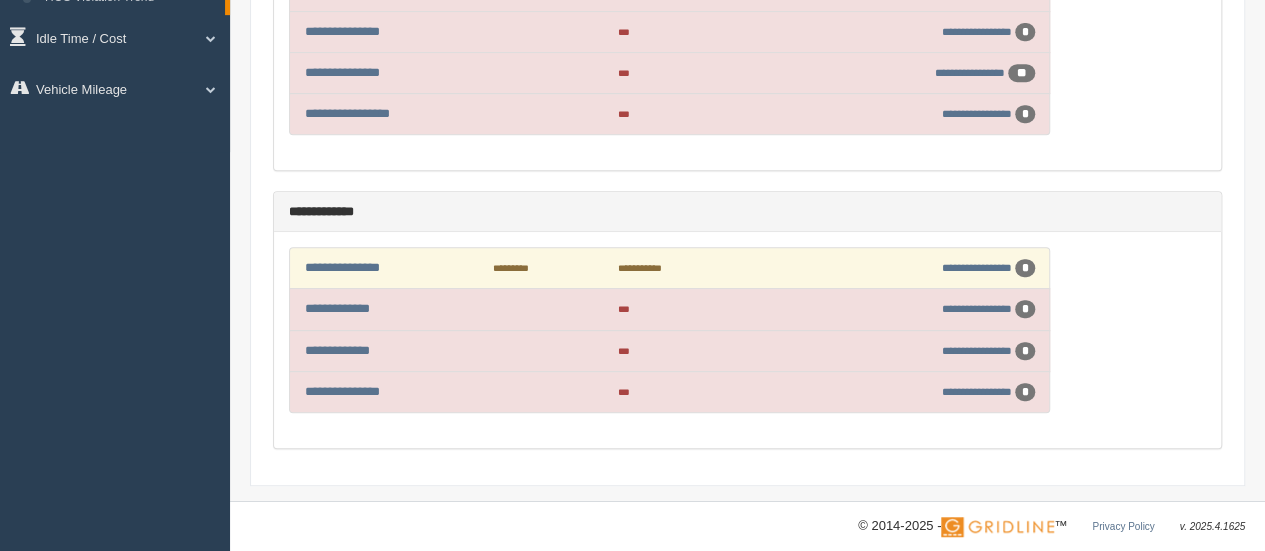 scroll, scrollTop: 458, scrollLeft: 0, axis: vertical 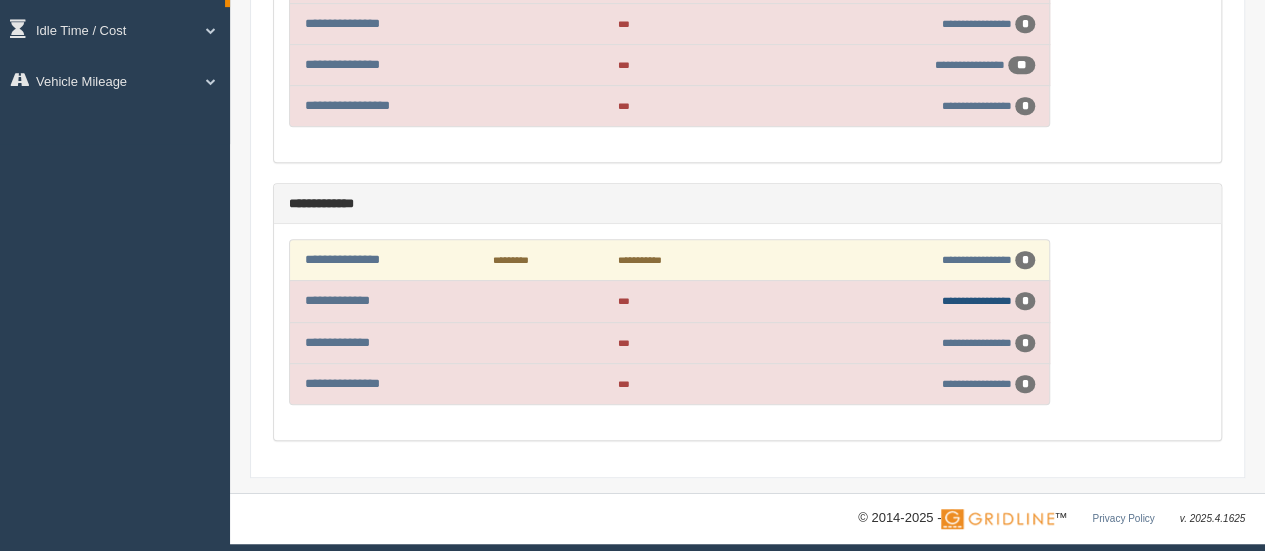 click on "**********" at bounding box center (977, 300) 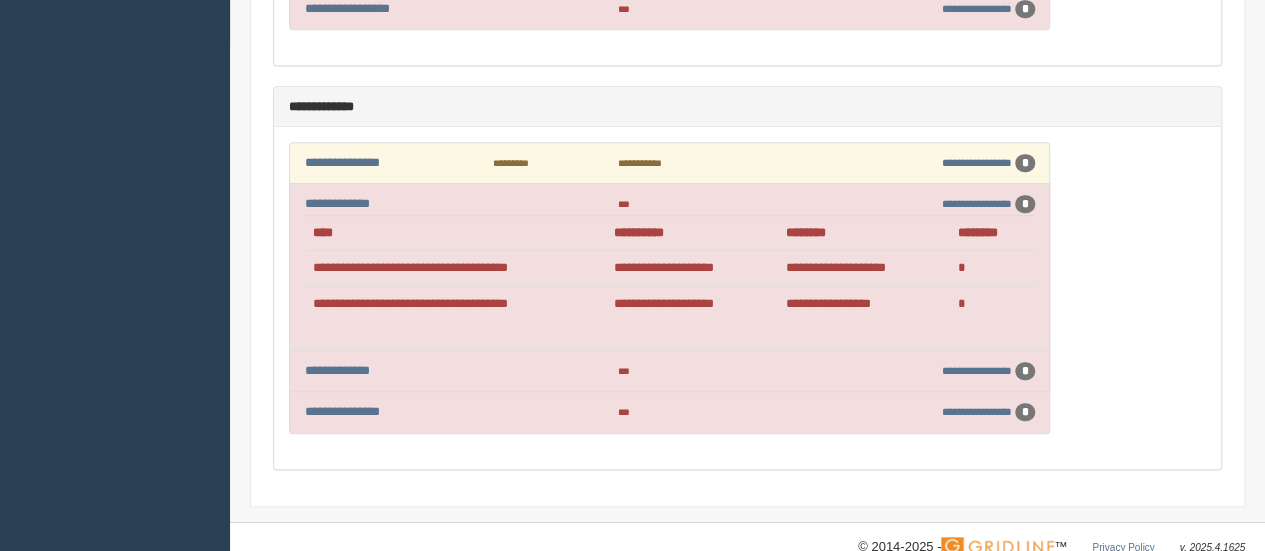 scroll, scrollTop: 584, scrollLeft: 0, axis: vertical 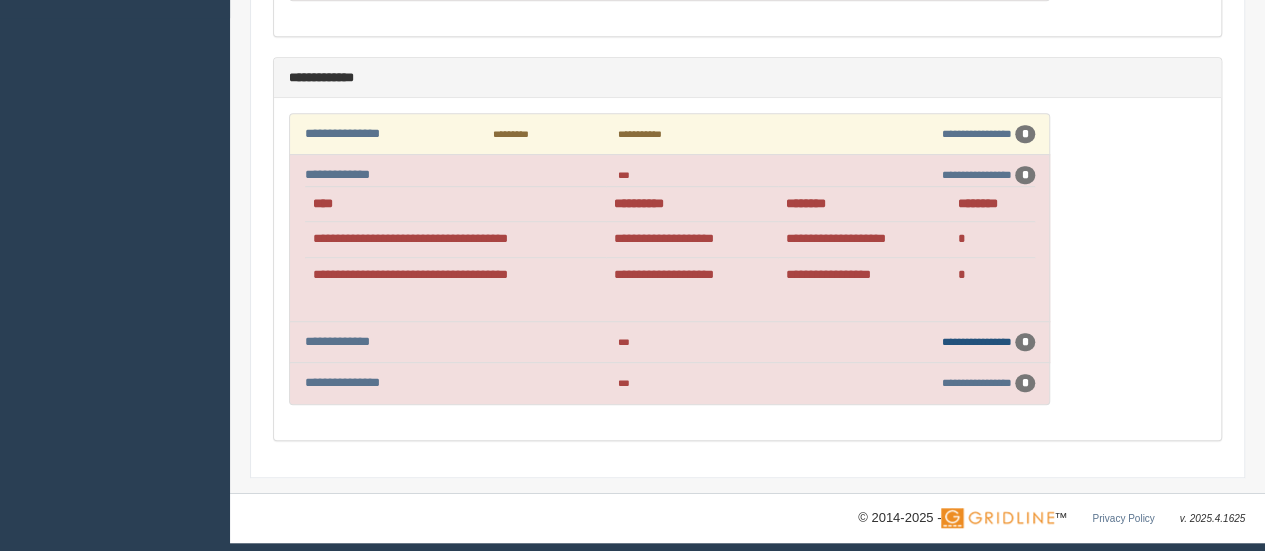 click on "**********" at bounding box center [977, 341] 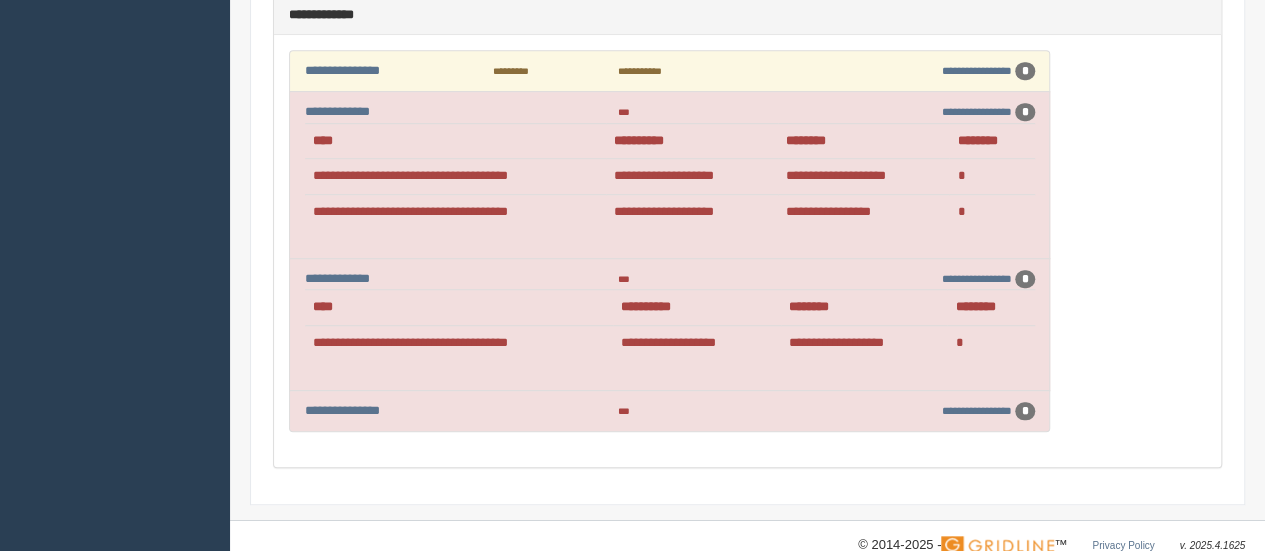 scroll, scrollTop: 674, scrollLeft: 0, axis: vertical 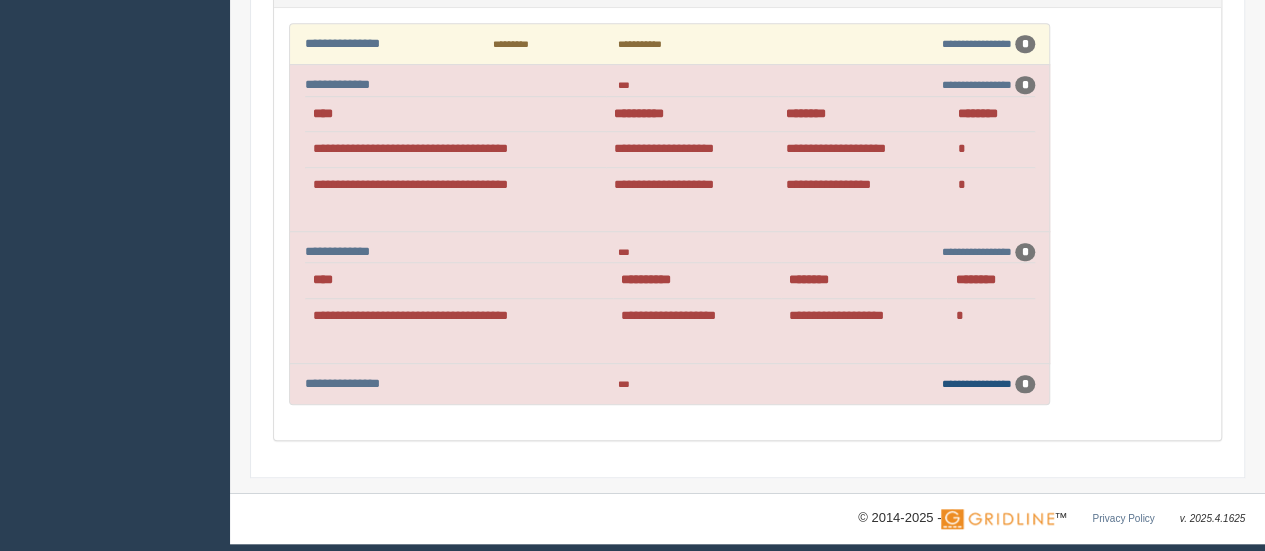 click on "**********" at bounding box center (977, 383) 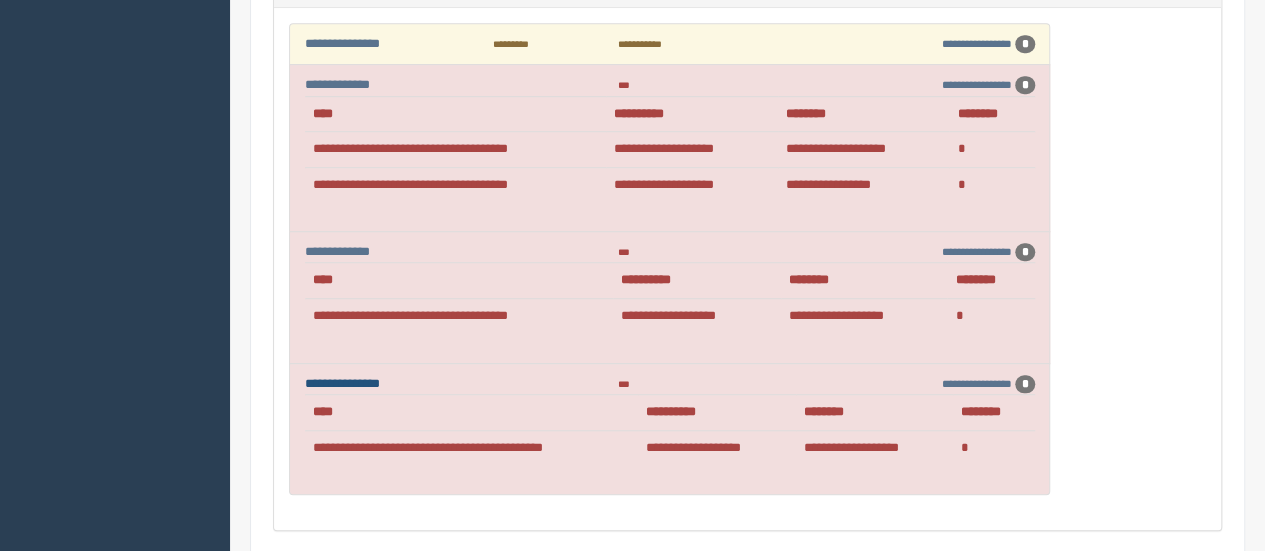 click on "**********" at bounding box center [342, 383] 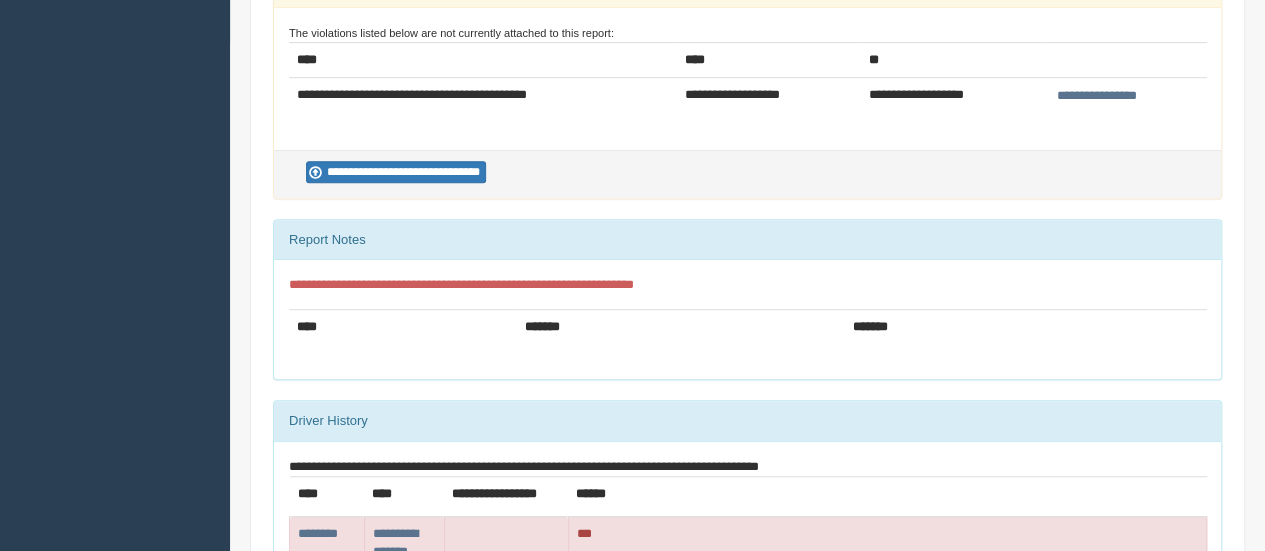 scroll, scrollTop: 449, scrollLeft: 0, axis: vertical 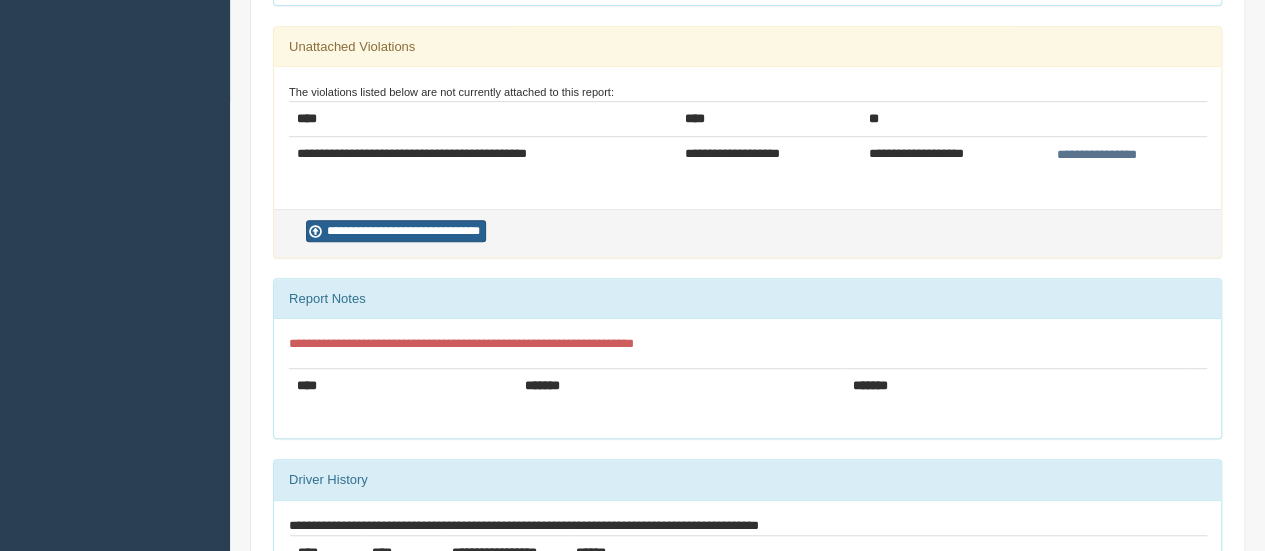 click on "**********" at bounding box center (396, 231) 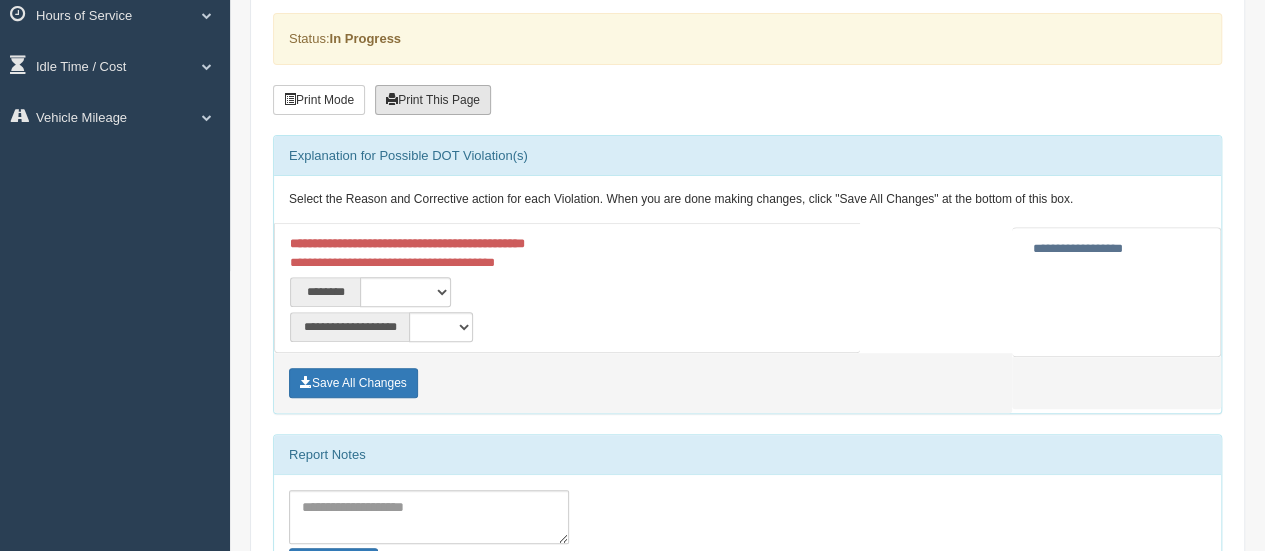 scroll, scrollTop: 300, scrollLeft: 0, axis: vertical 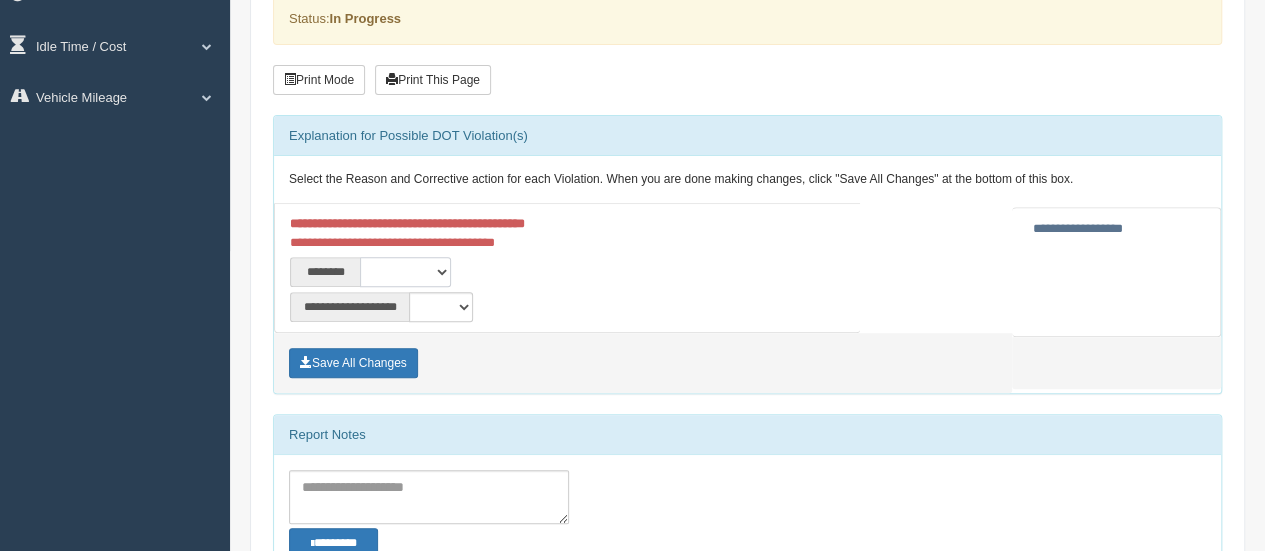 click on "**********" at bounding box center [405, 272] 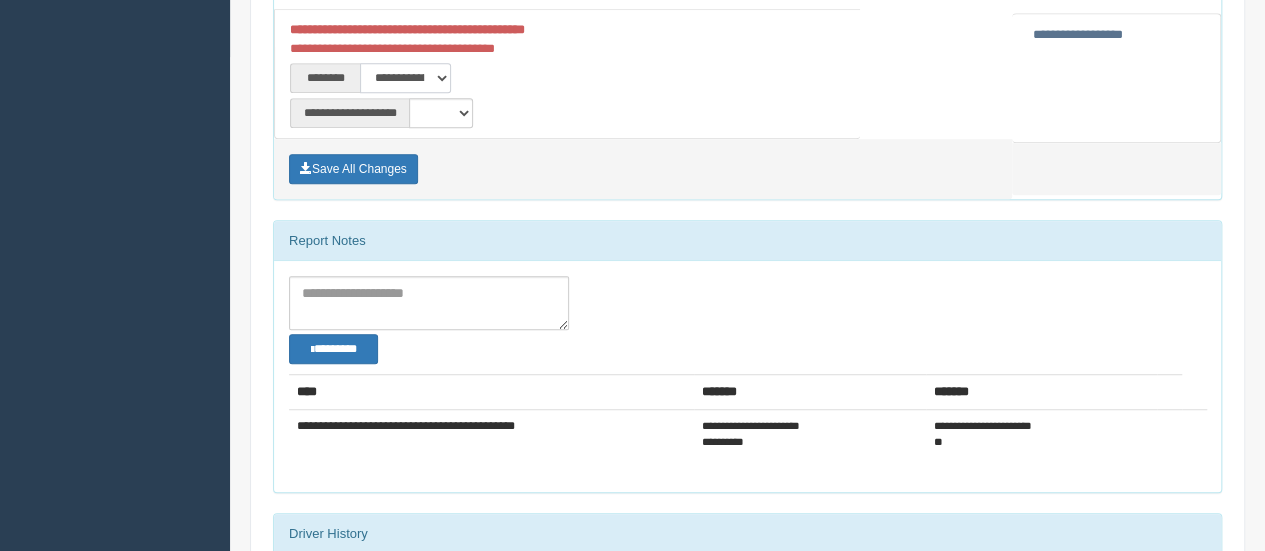 scroll, scrollTop: 500, scrollLeft: 0, axis: vertical 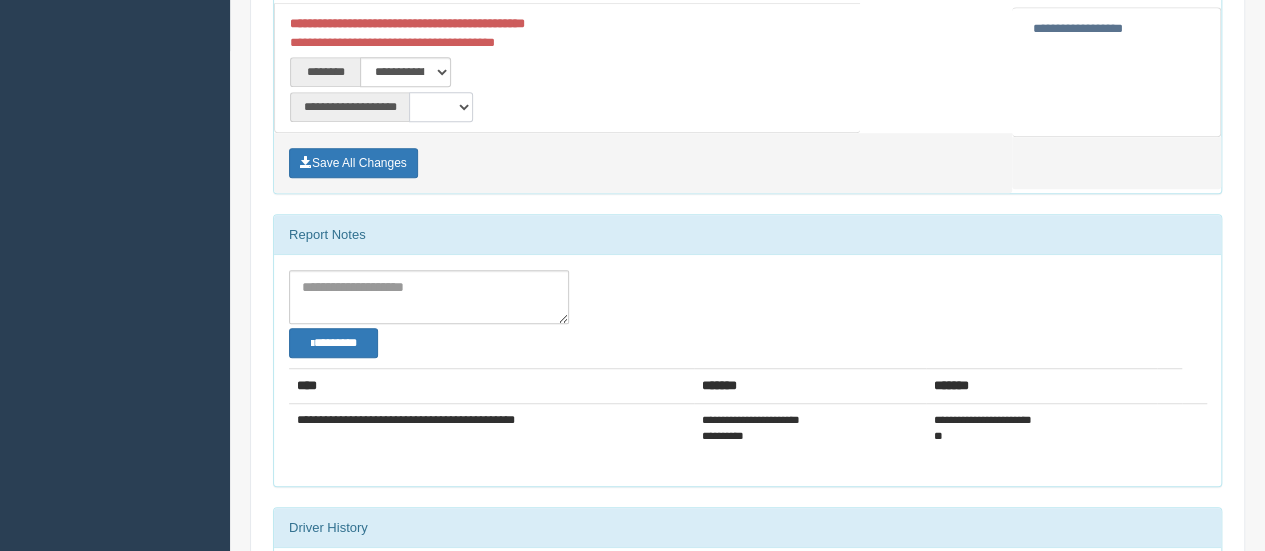 click on "**********" at bounding box center (441, 107) 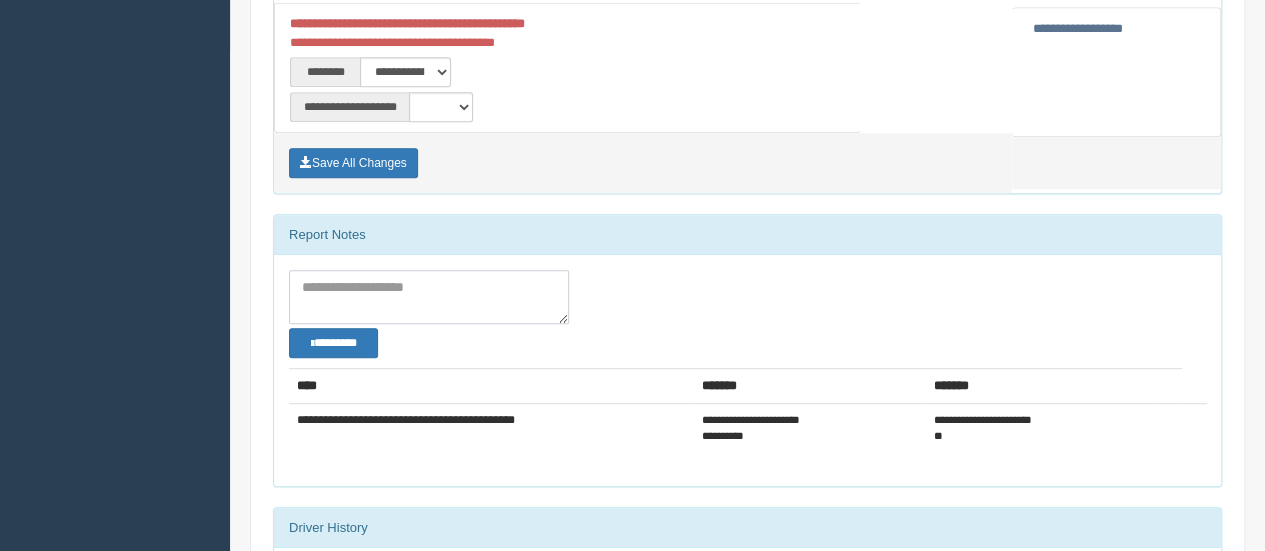 click at bounding box center [429, 297] 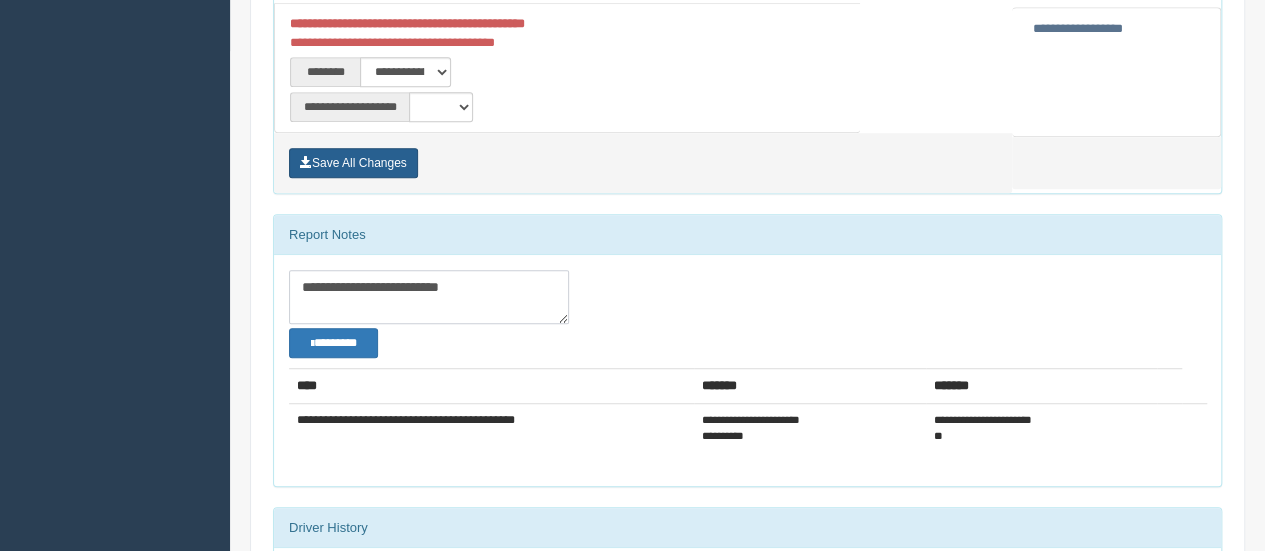 type on "**********" 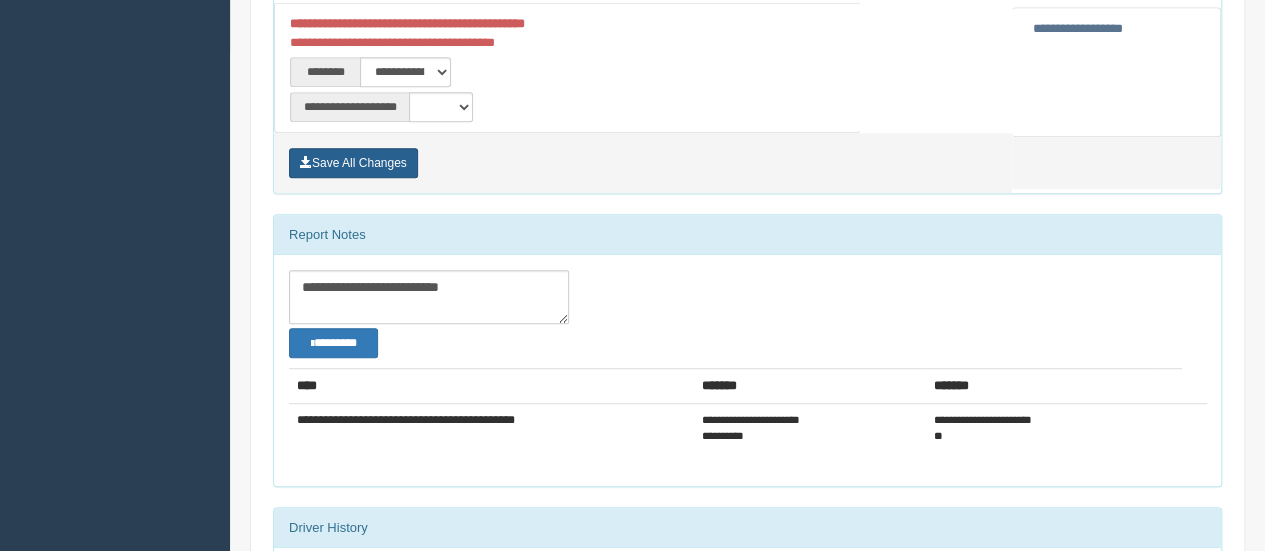 click on "Save All Changes" at bounding box center [353, 163] 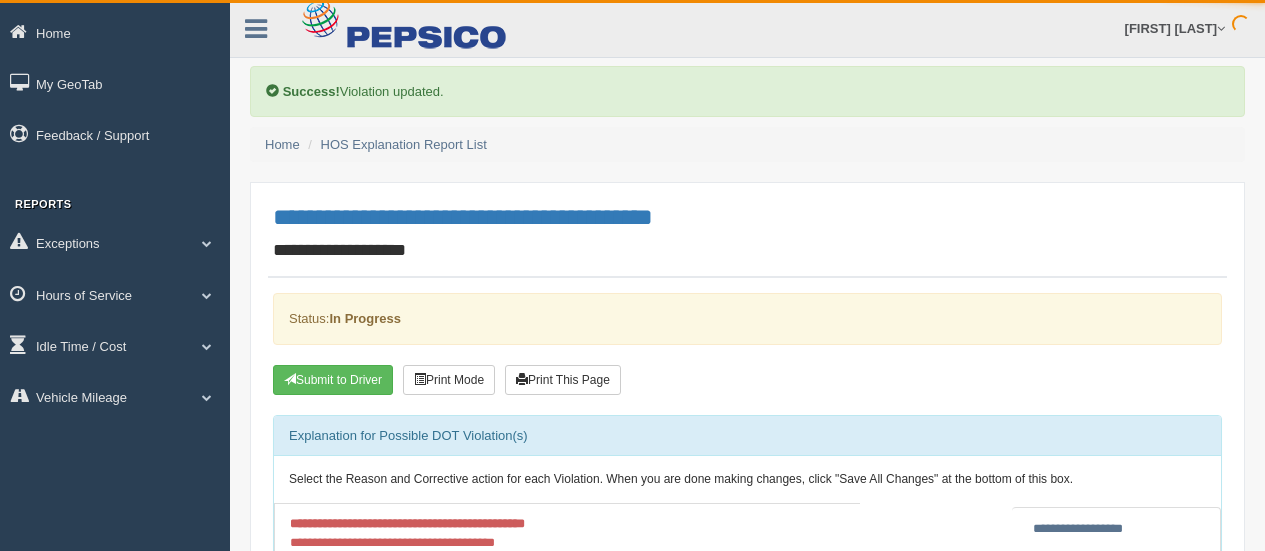 scroll, scrollTop: 0, scrollLeft: 0, axis: both 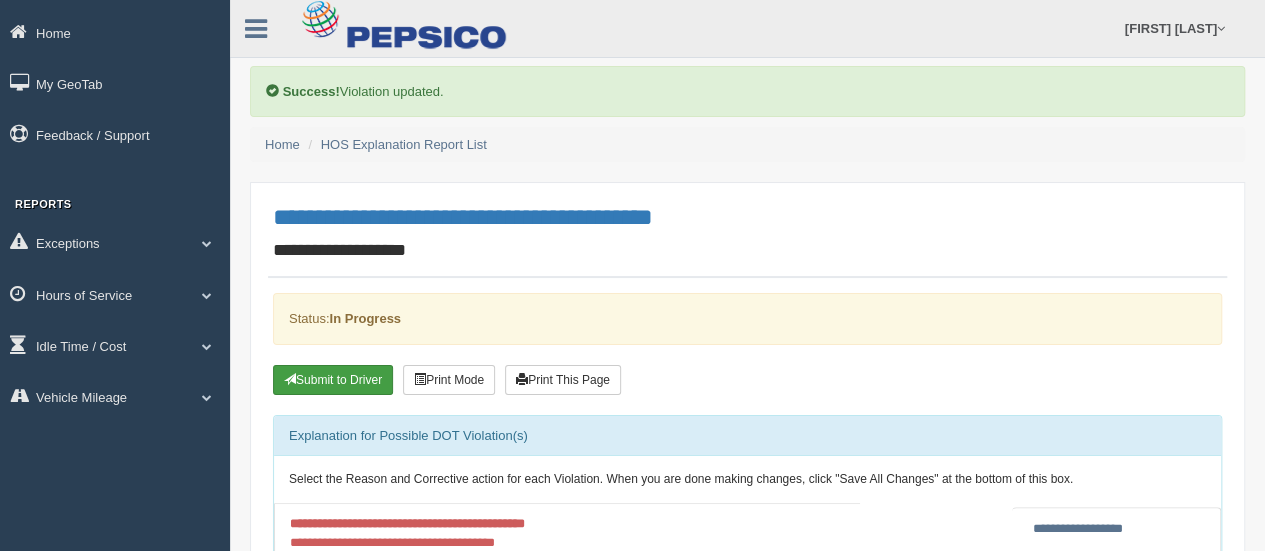 click on "Submit to Driver" at bounding box center [333, 380] 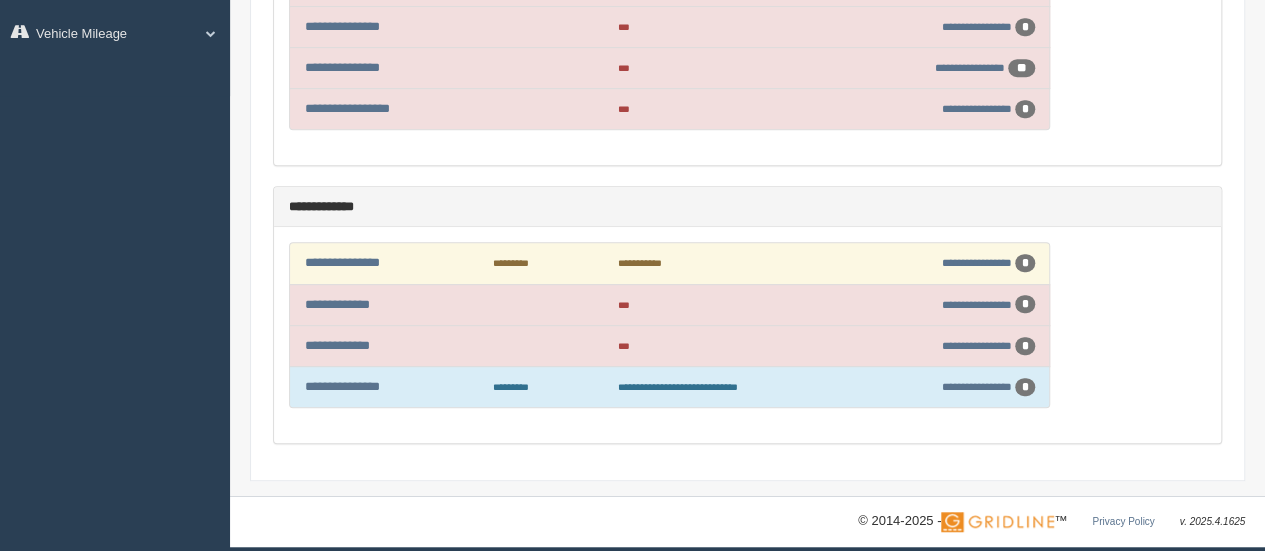 scroll, scrollTop: 508, scrollLeft: 0, axis: vertical 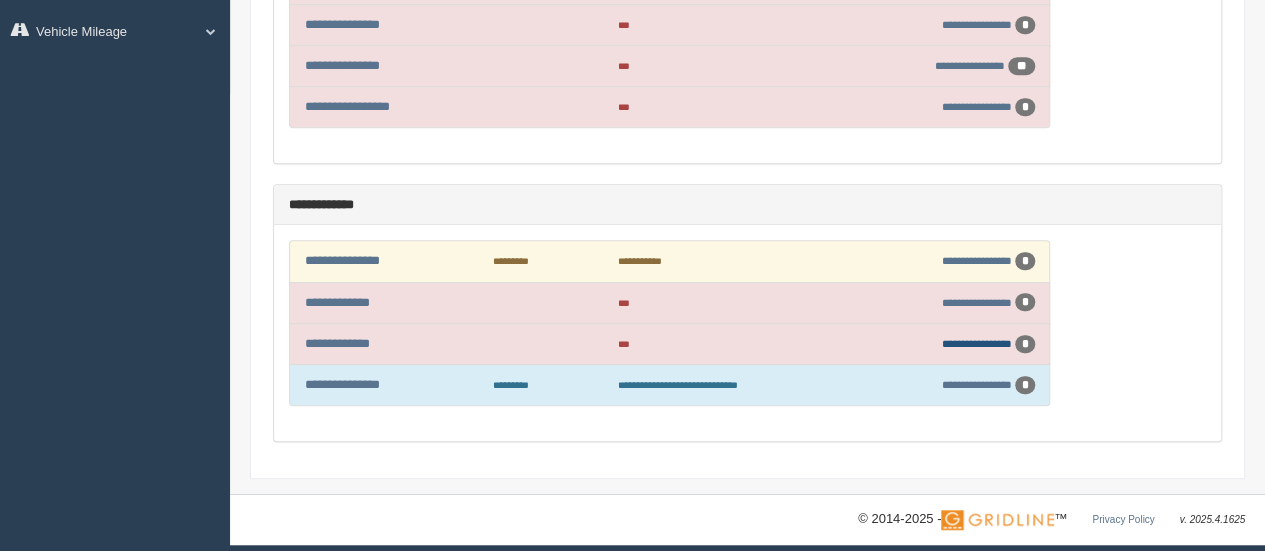 click on "**********" at bounding box center [977, 343] 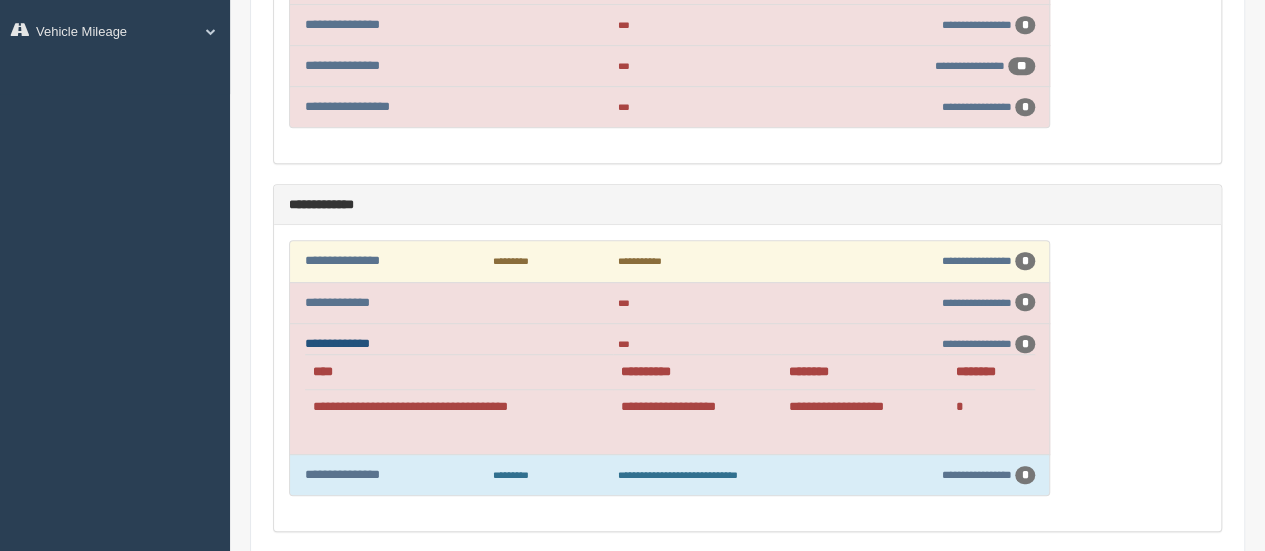 click on "**********" at bounding box center [337, 343] 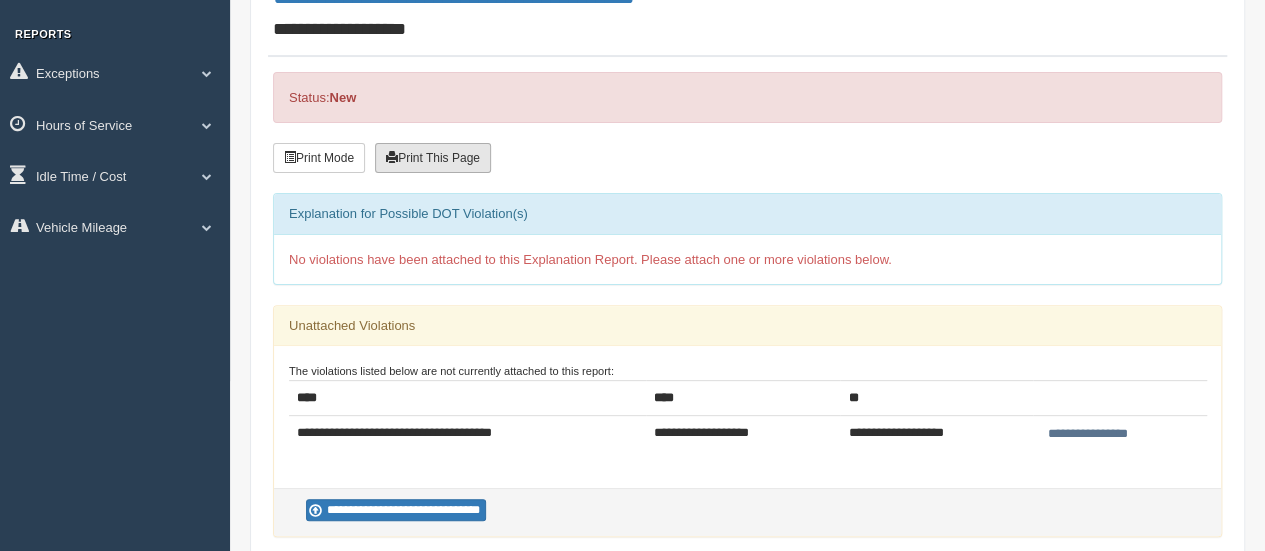 scroll, scrollTop: 400, scrollLeft: 0, axis: vertical 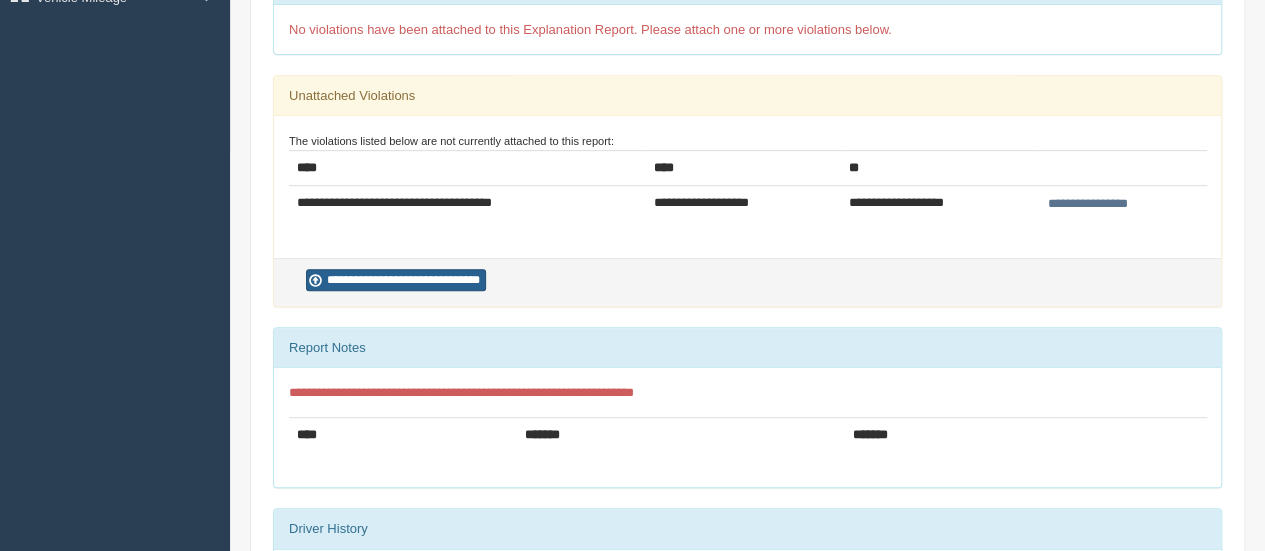 click on "**********" at bounding box center [396, 280] 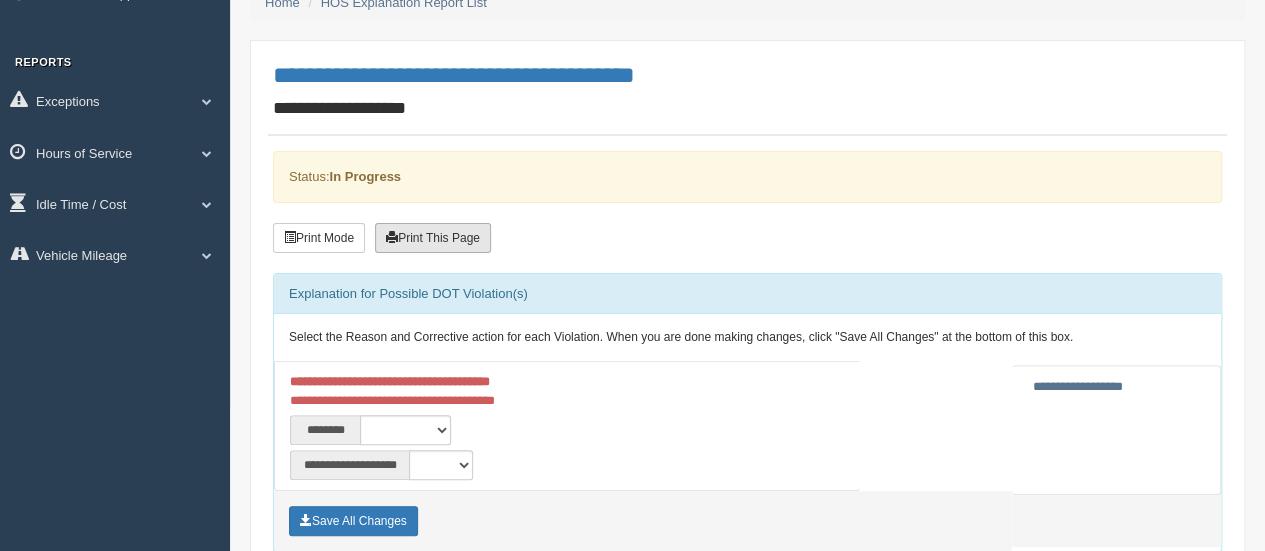 scroll, scrollTop: 400, scrollLeft: 0, axis: vertical 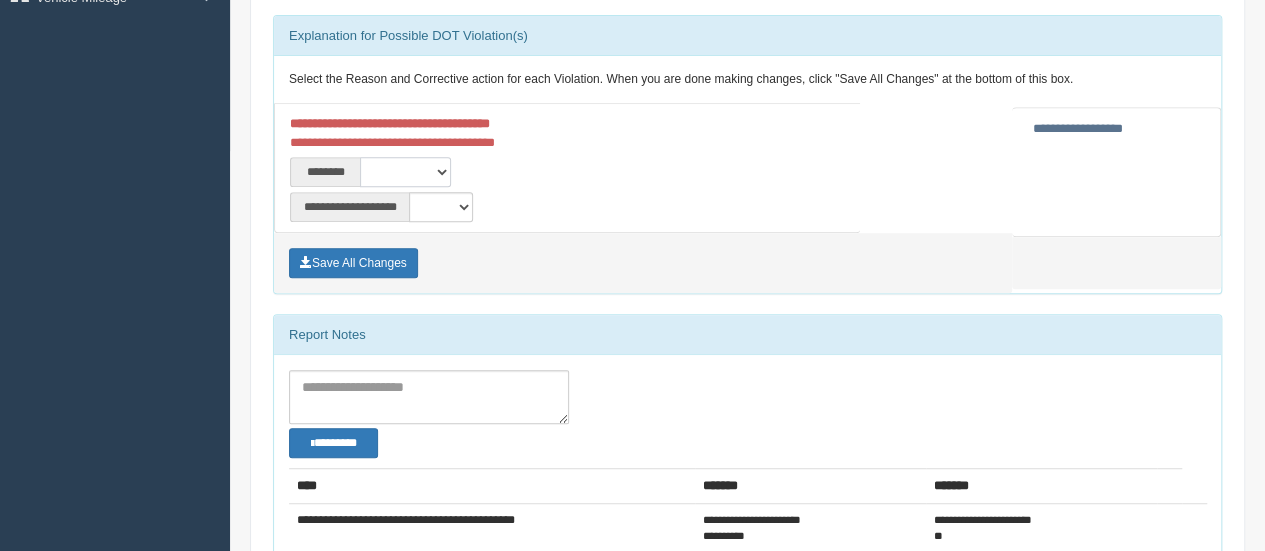 click on "**********" at bounding box center (405, 172) 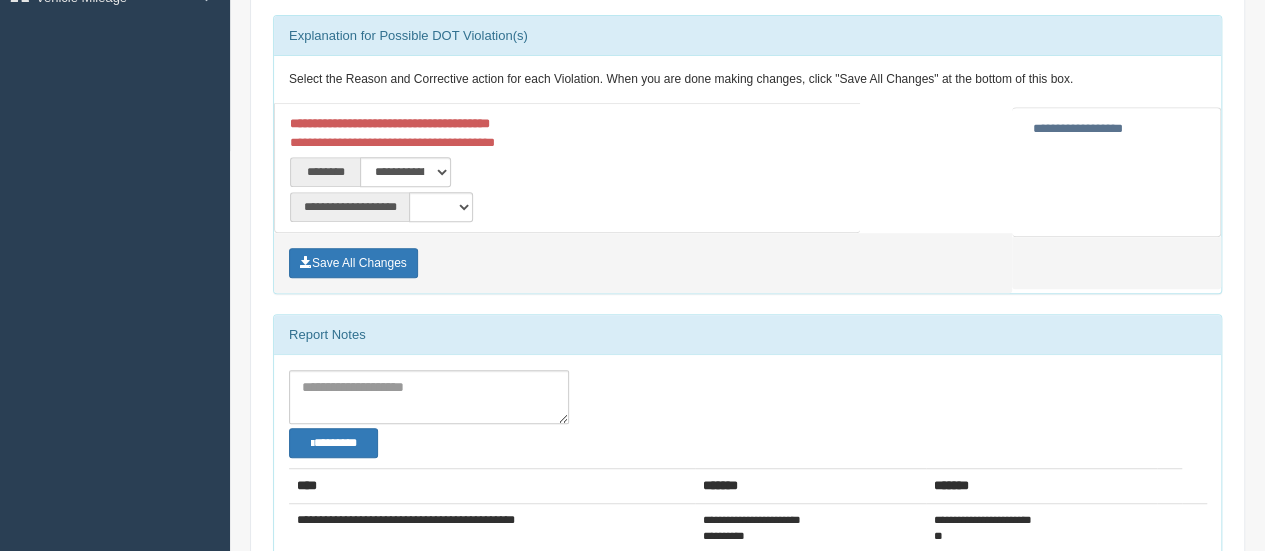 click on "**********" at bounding box center (567, 168) 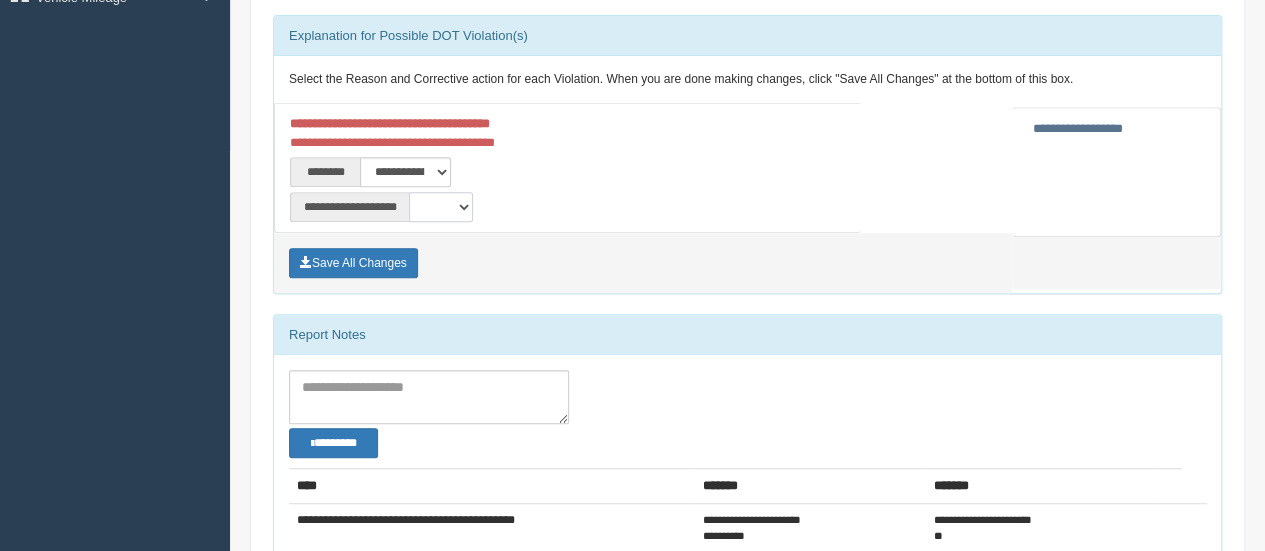 click on "**********" at bounding box center [441, 207] 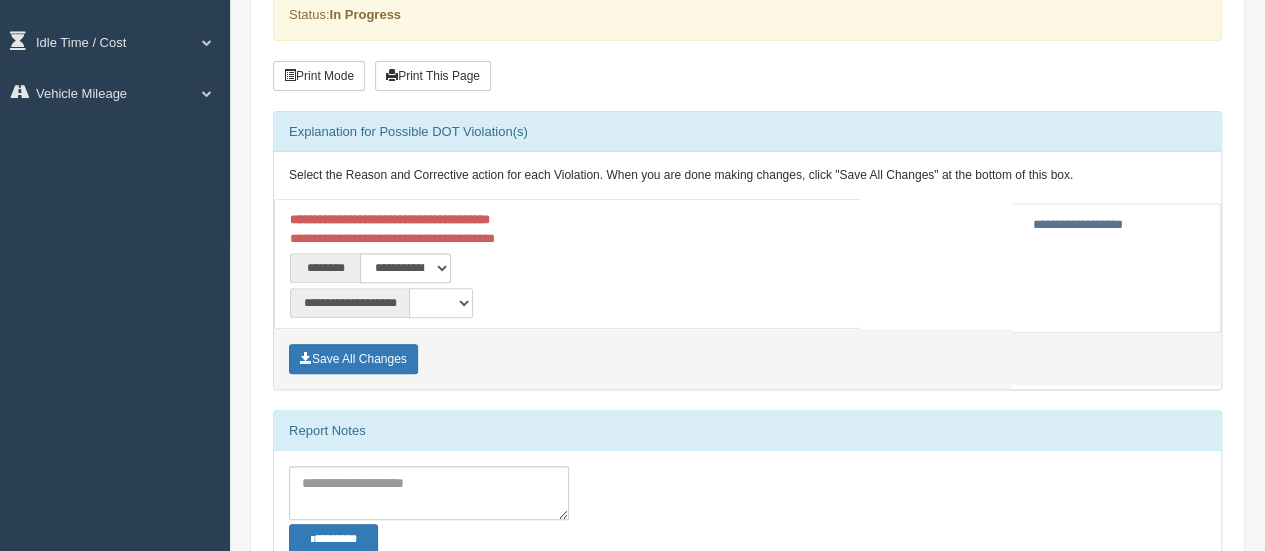 scroll, scrollTop: 266, scrollLeft: 0, axis: vertical 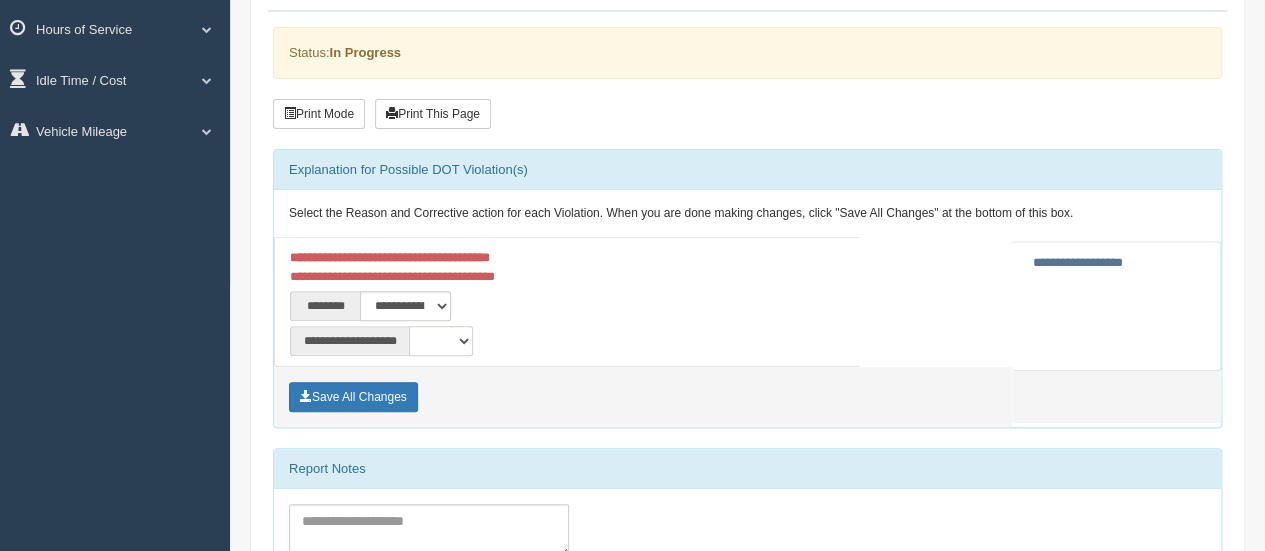 click on "**********" at bounding box center [441, 341] 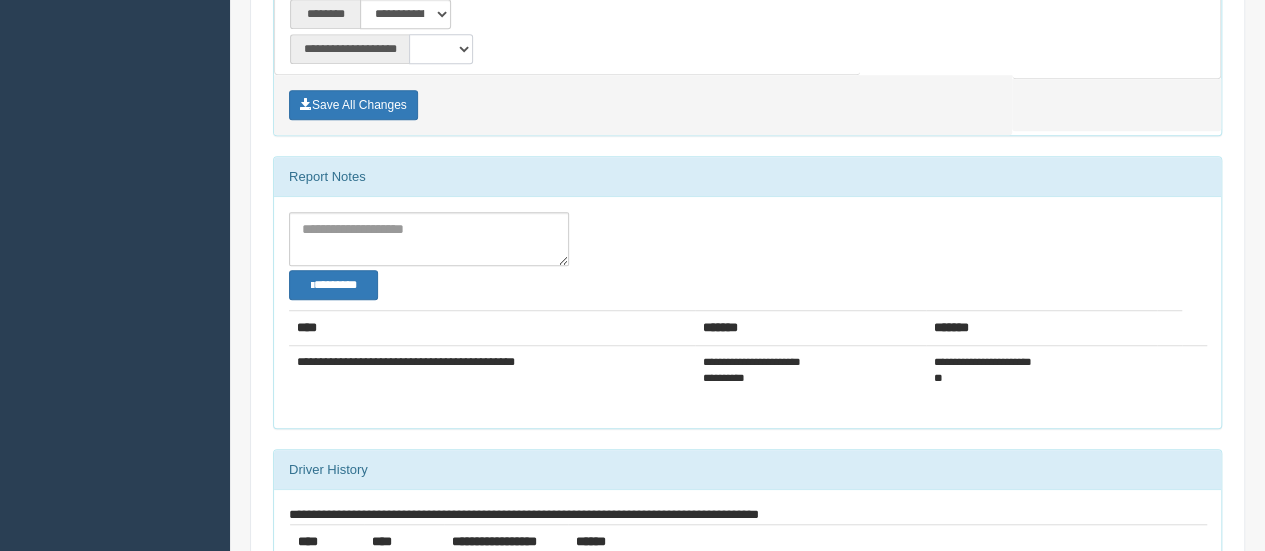 scroll, scrollTop: 566, scrollLeft: 0, axis: vertical 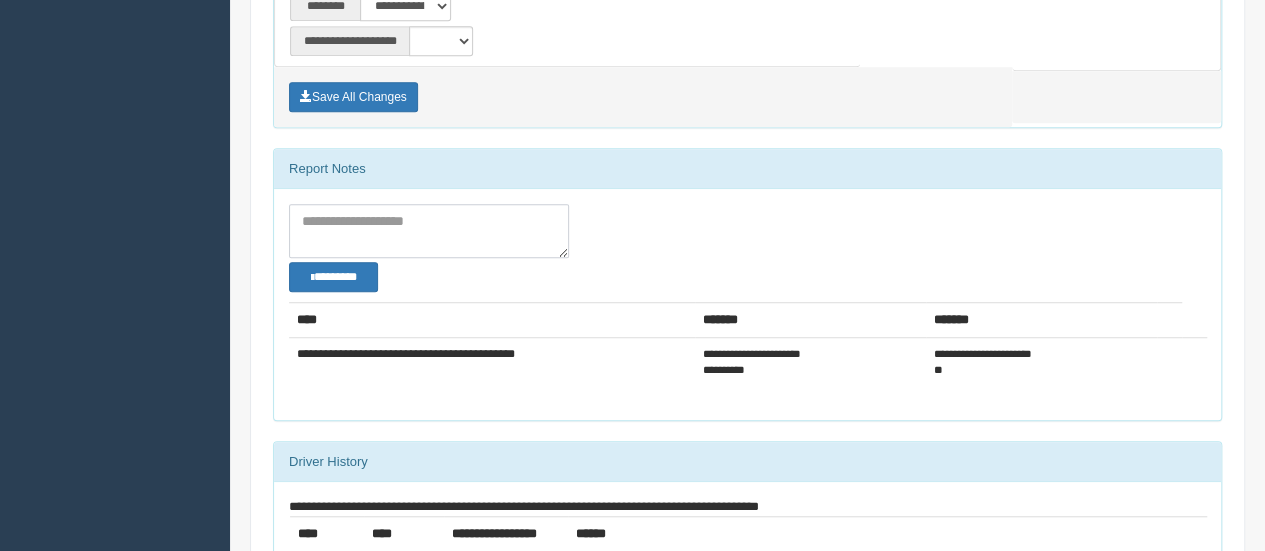click at bounding box center [429, 231] 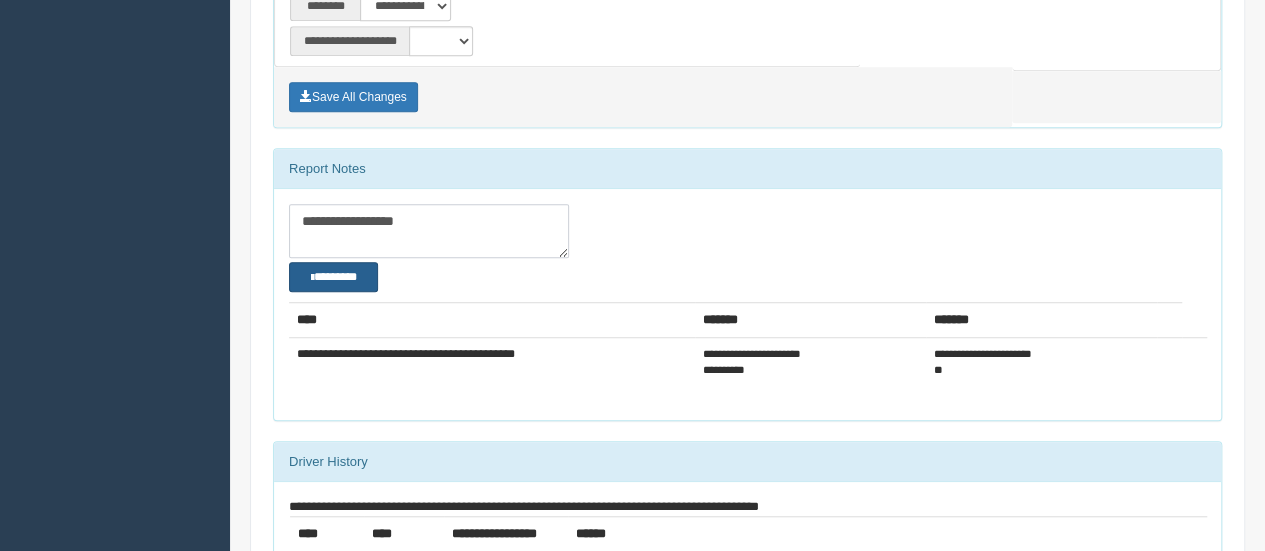type on "**********" 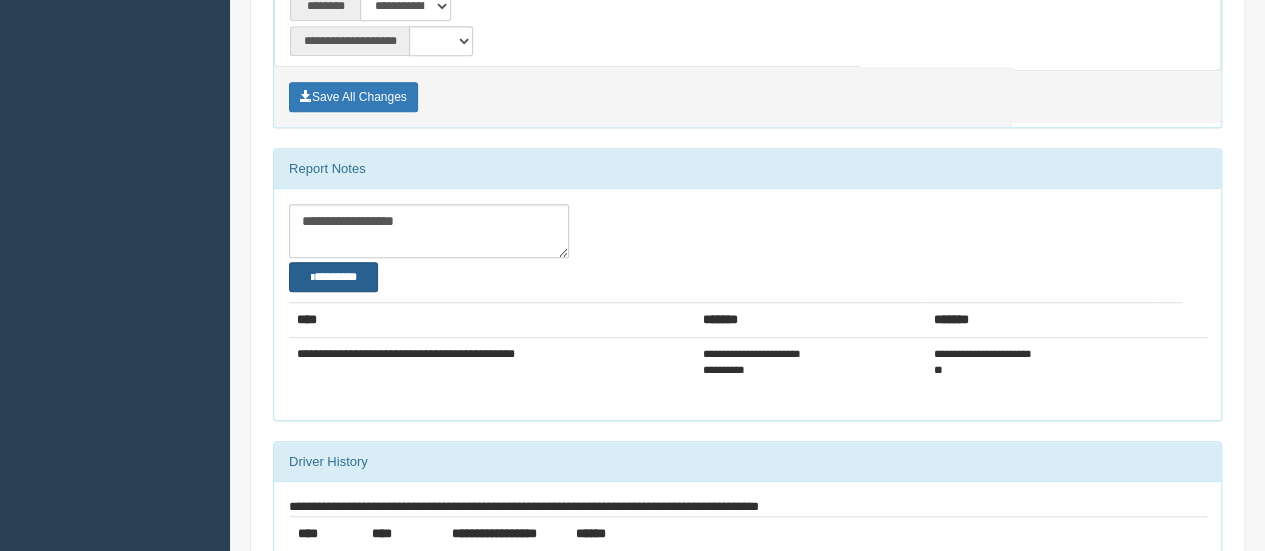 click on "********" at bounding box center (333, 276) 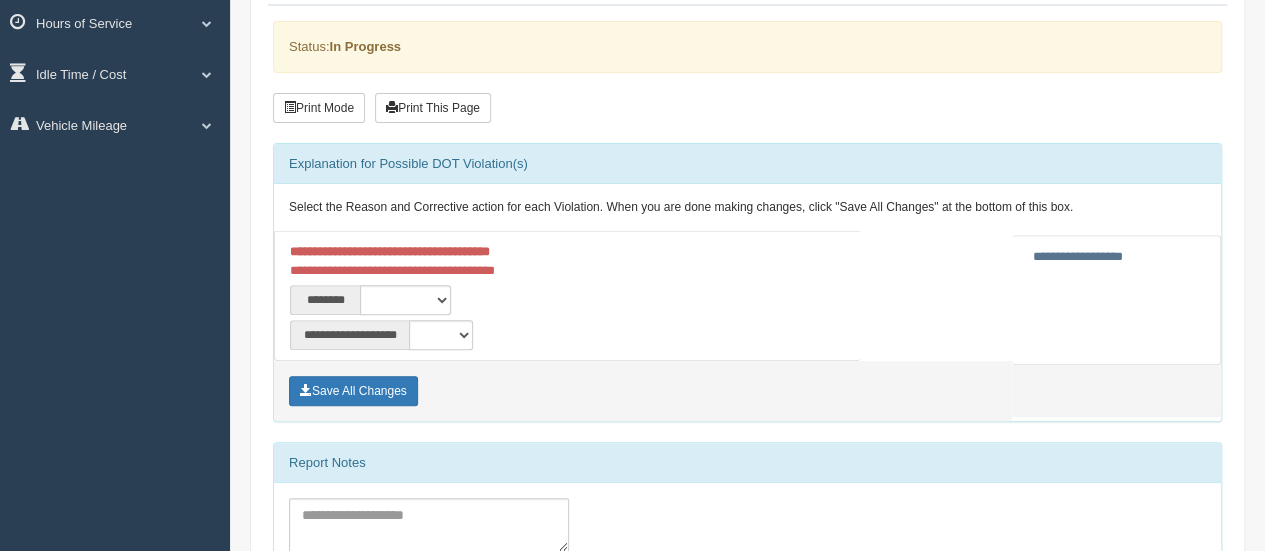 scroll, scrollTop: 300, scrollLeft: 0, axis: vertical 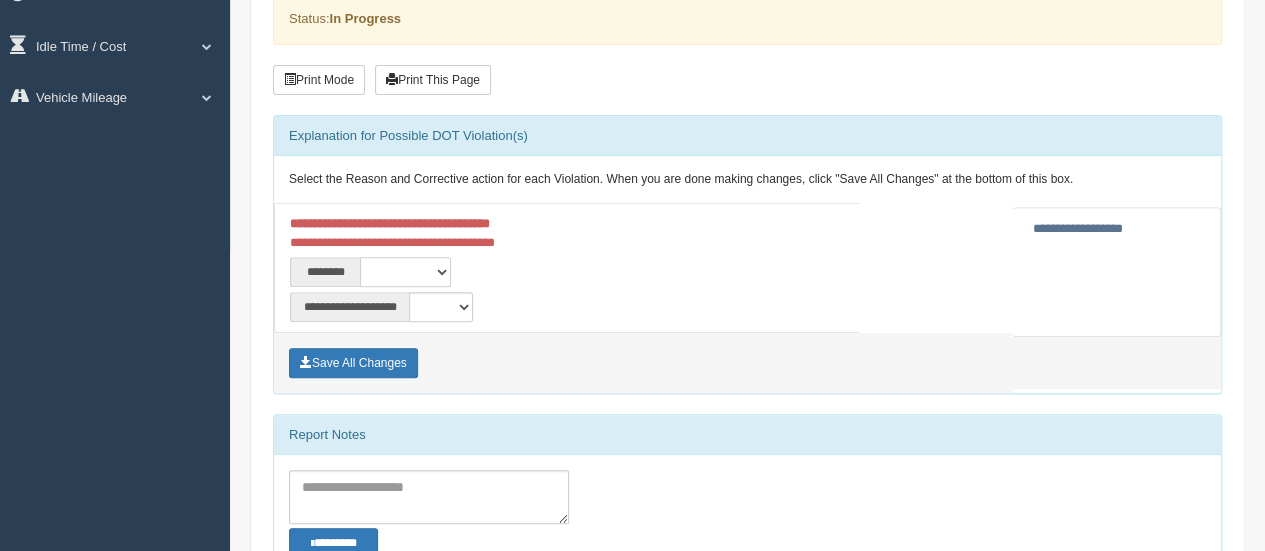 click on "**********" at bounding box center (405, 272) 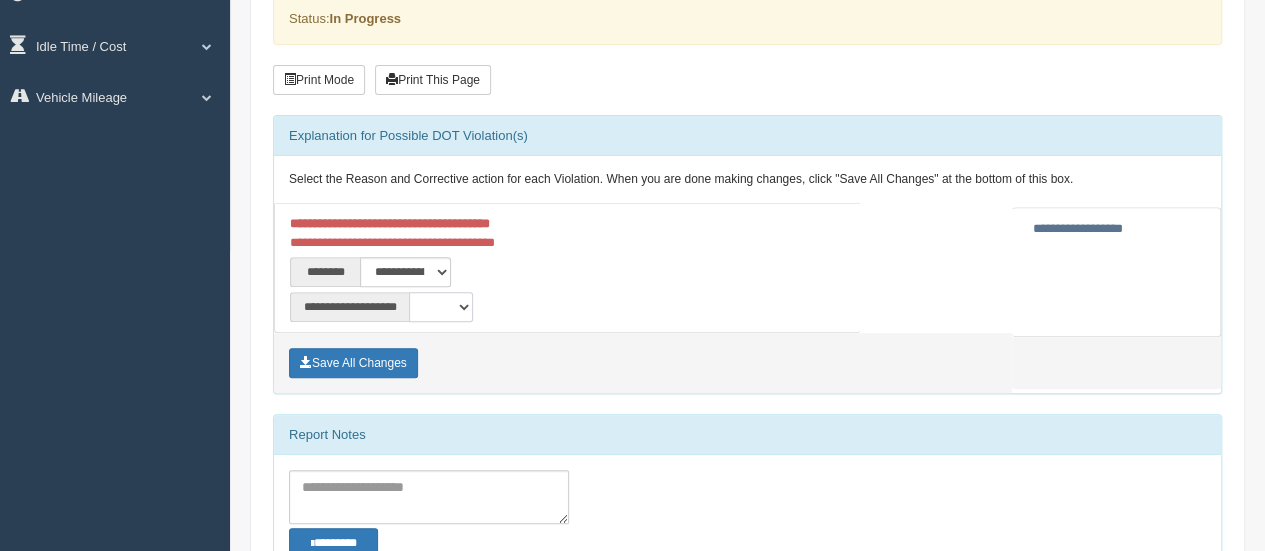 click on "**********" at bounding box center [441, 307] 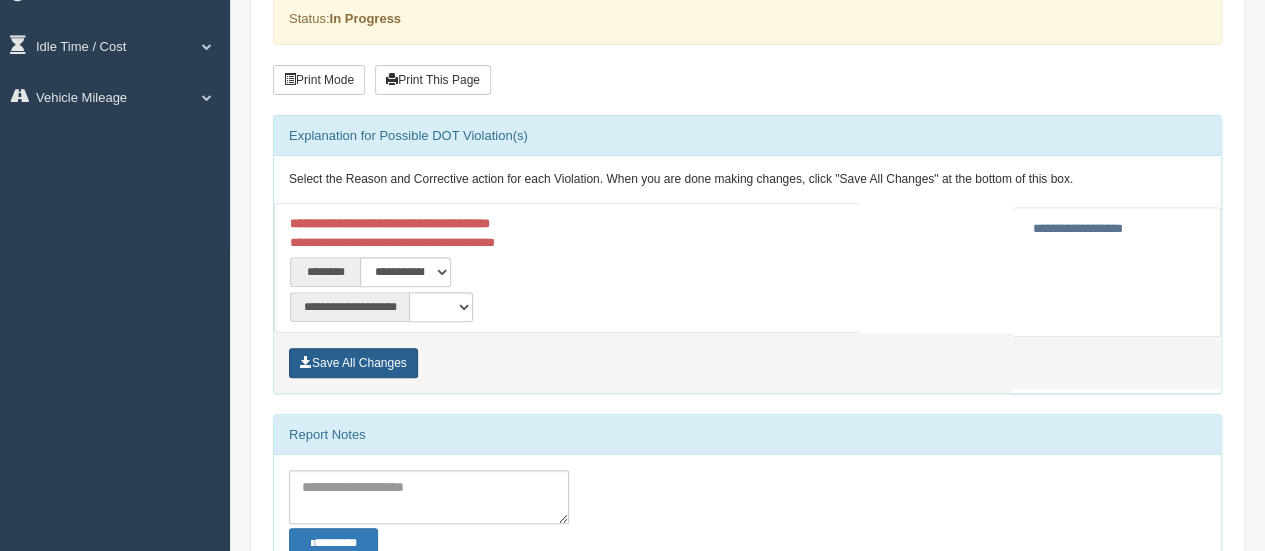 click on "Save All Changes" at bounding box center (353, 363) 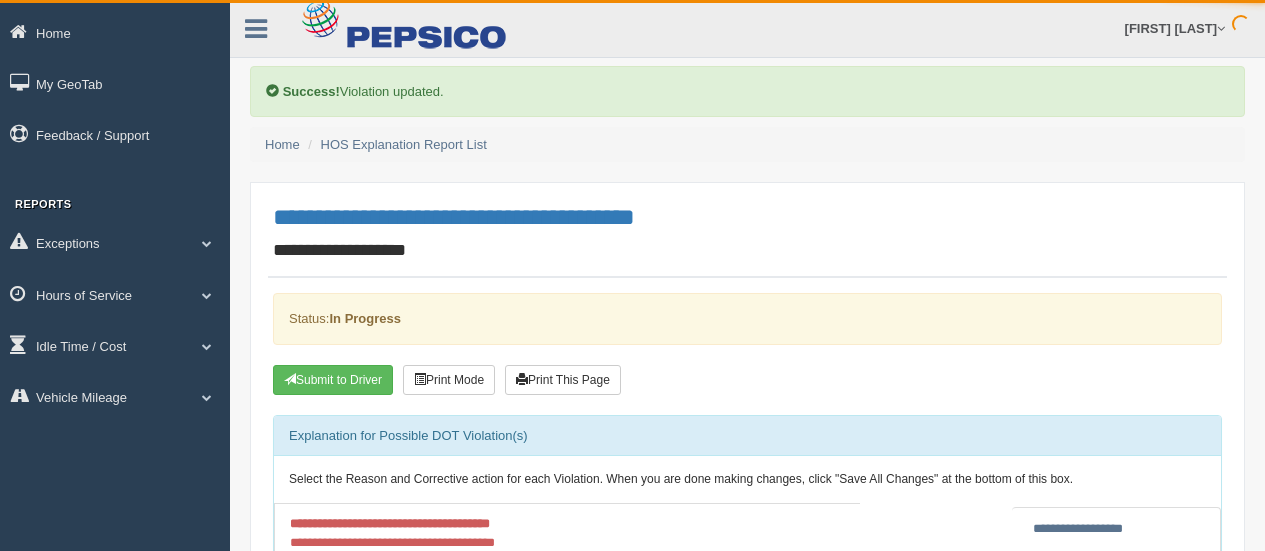 scroll, scrollTop: 0, scrollLeft: 0, axis: both 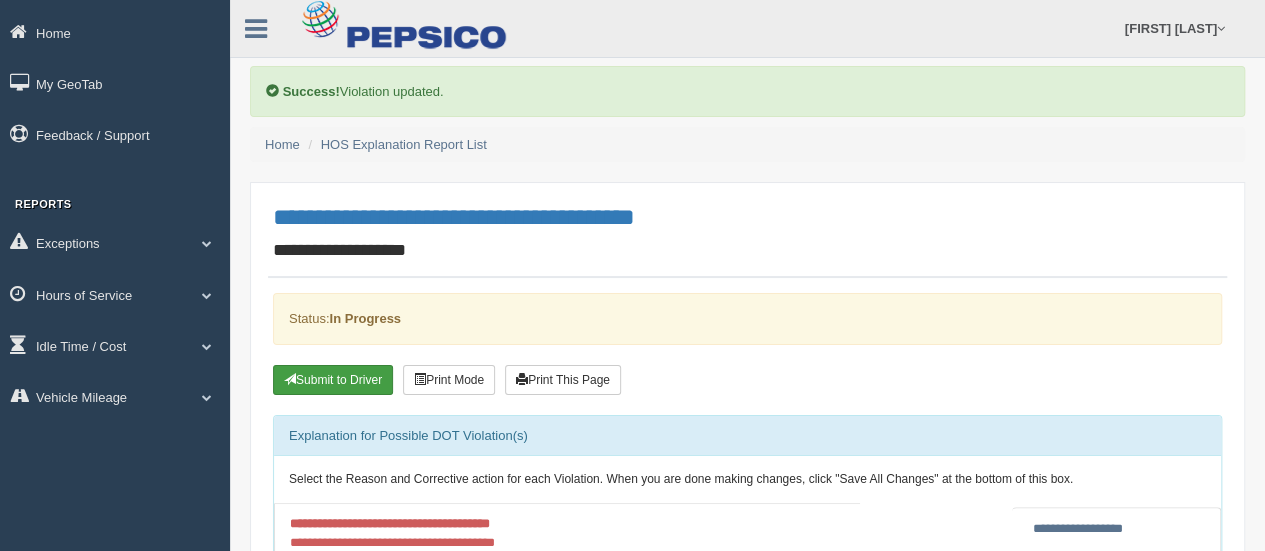 click on "Submit to Driver" at bounding box center [333, 380] 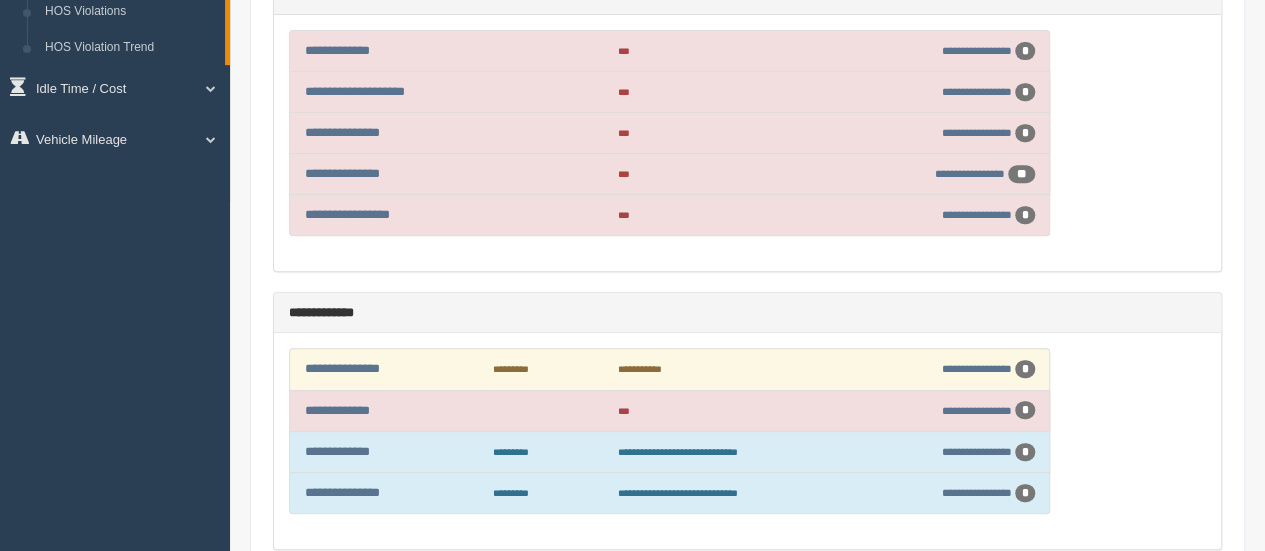scroll, scrollTop: 500, scrollLeft: 0, axis: vertical 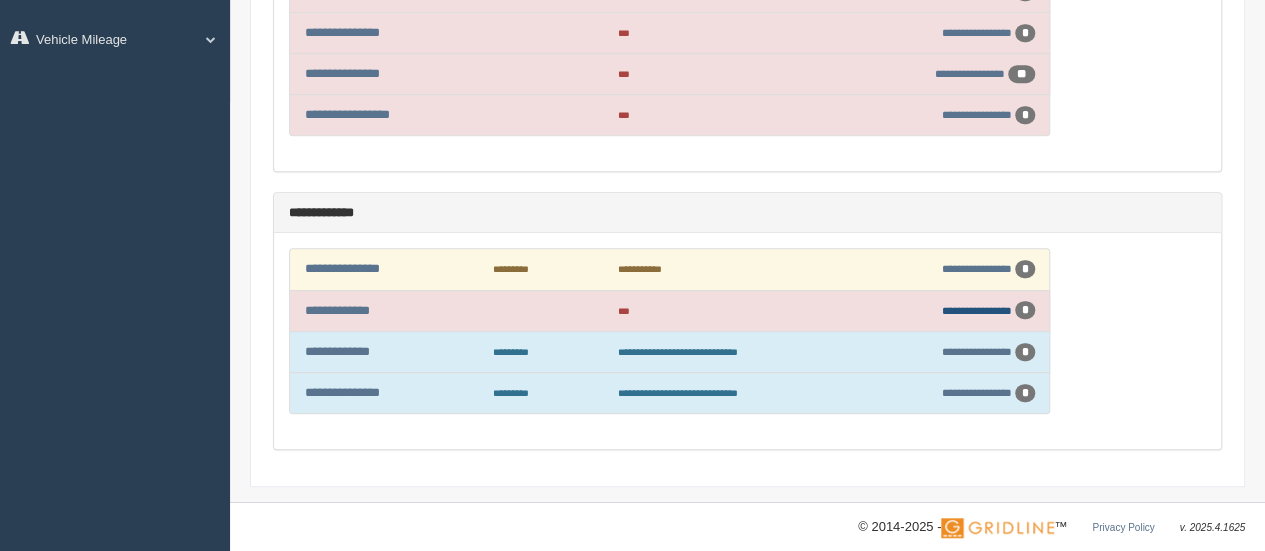 click on "**********" at bounding box center (977, 310) 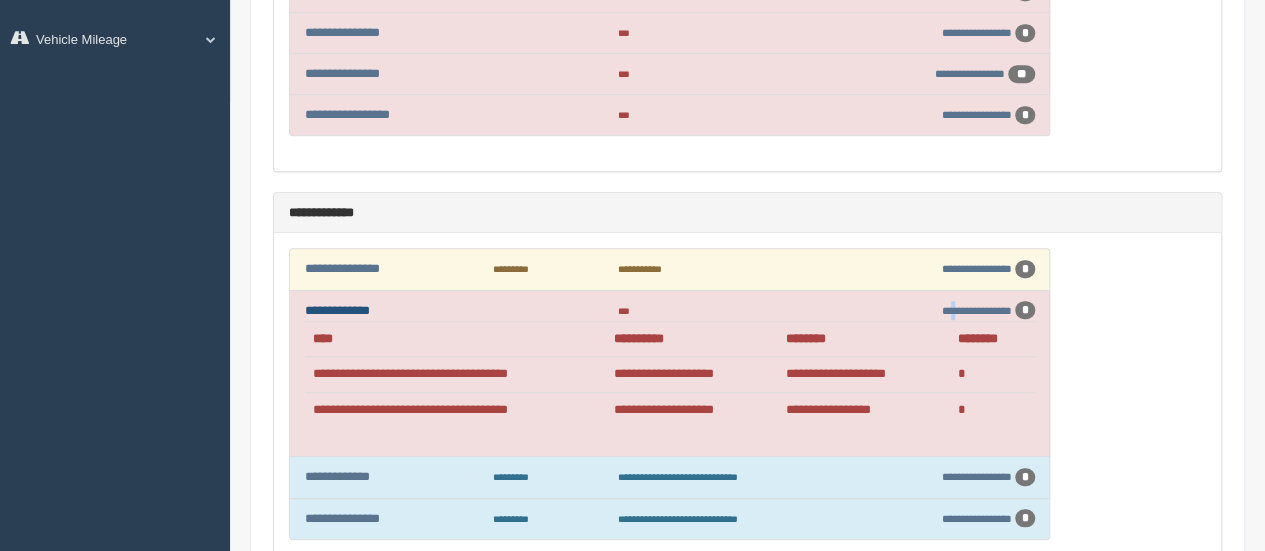 click on "**********" at bounding box center [337, 310] 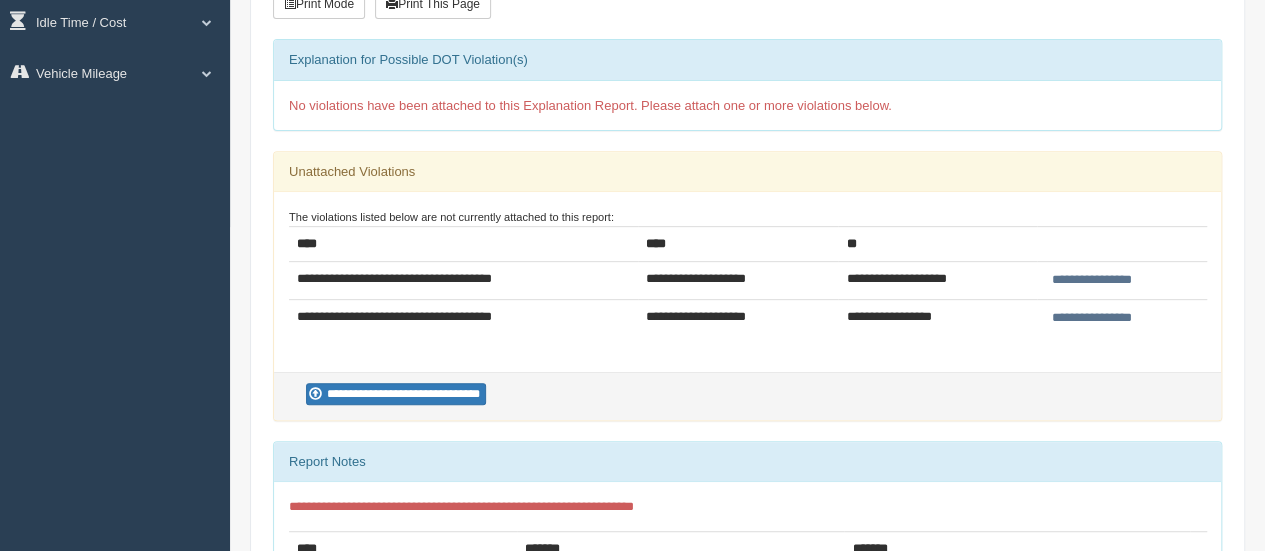 scroll, scrollTop: 400, scrollLeft: 0, axis: vertical 